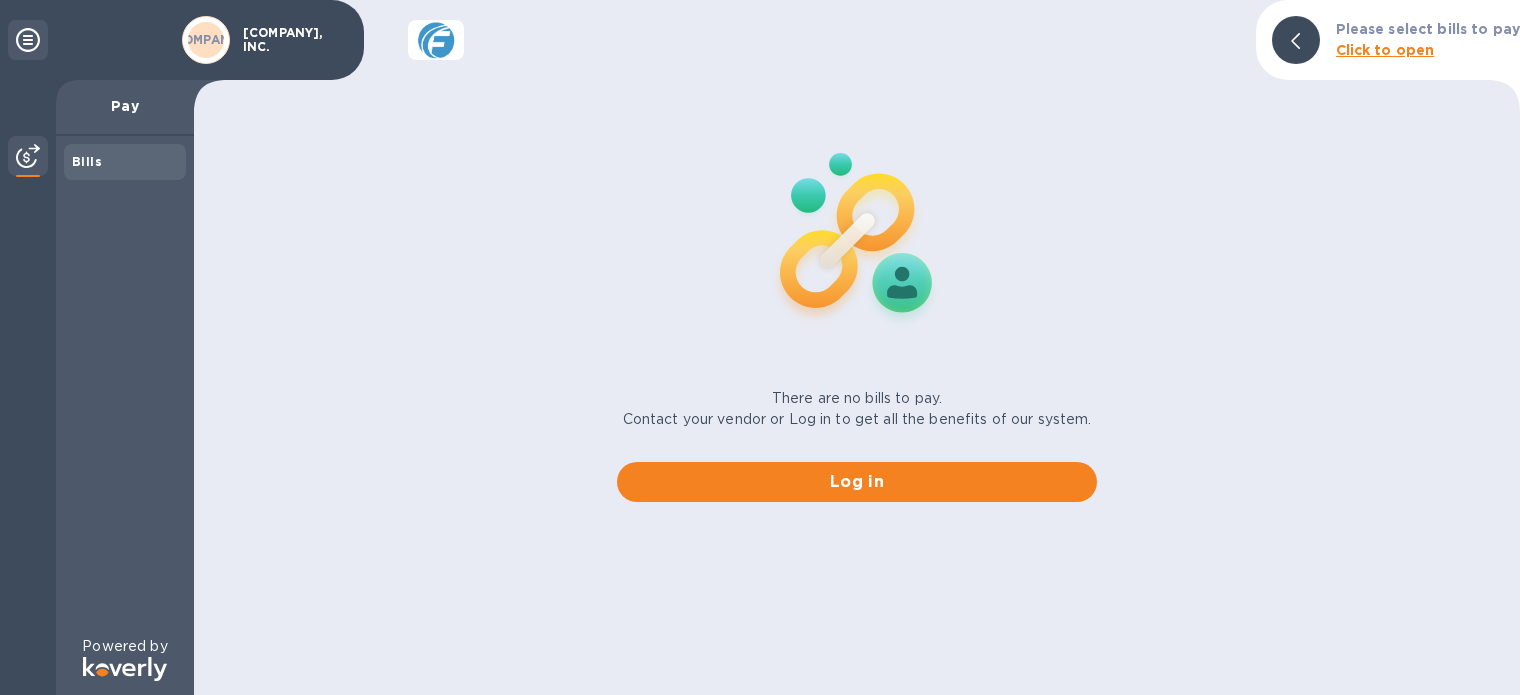 scroll, scrollTop: 0, scrollLeft: 0, axis: both 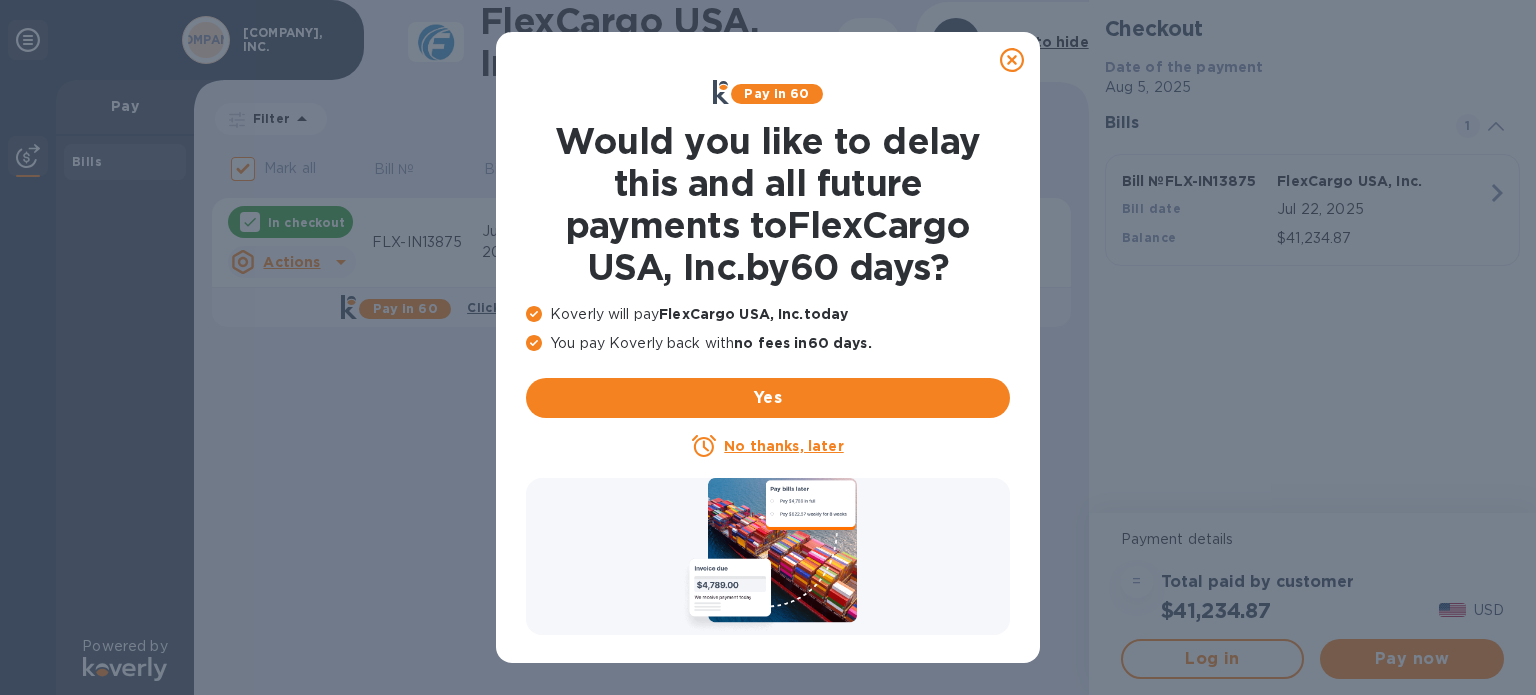 click 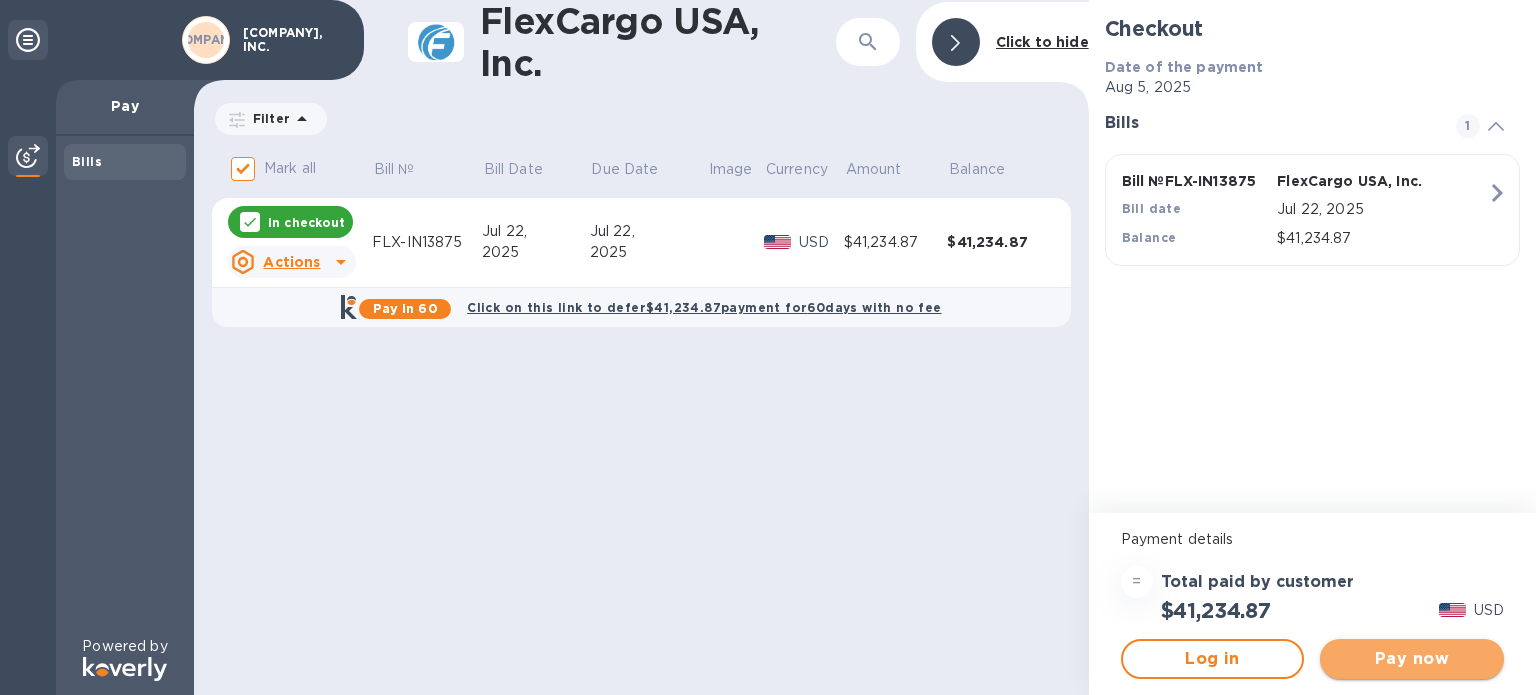 click on "Pay now" at bounding box center (1412, 659) 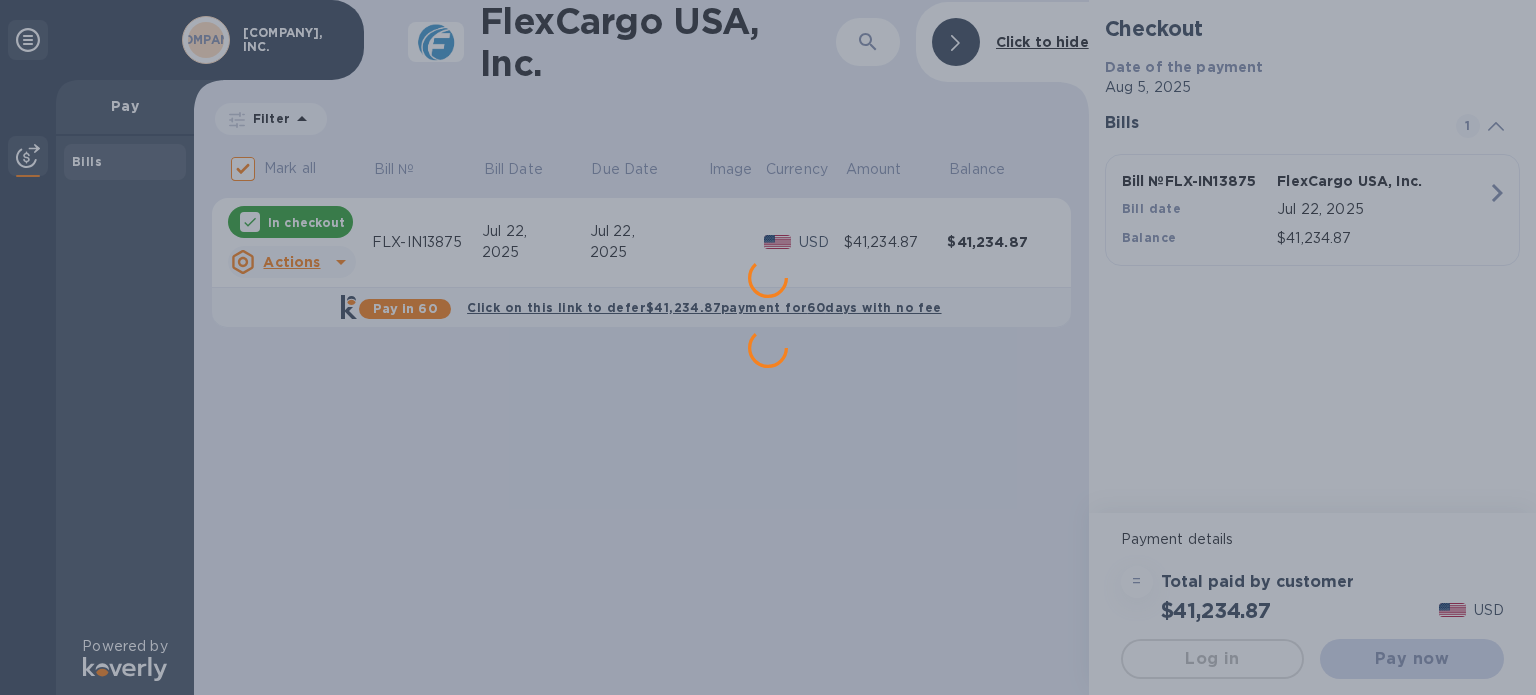 scroll, scrollTop: 0, scrollLeft: 0, axis: both 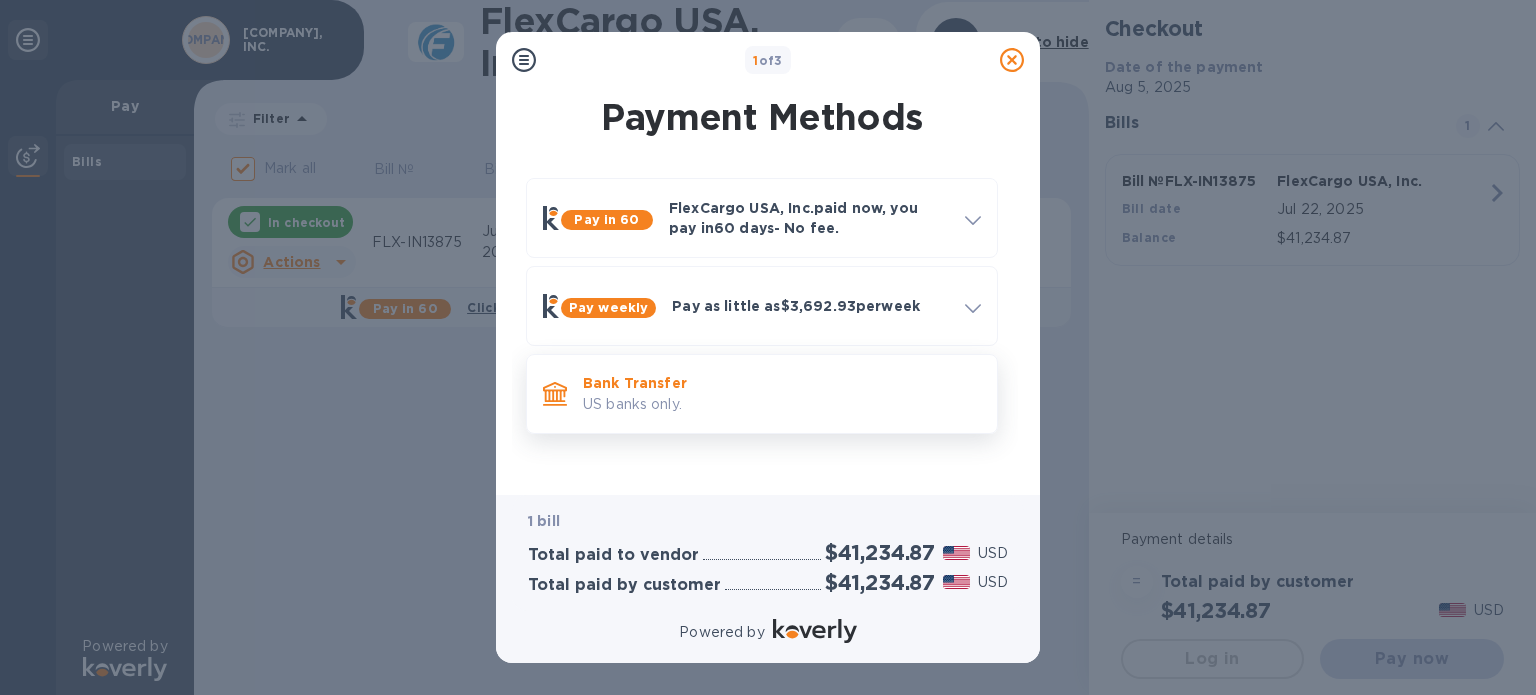 click on "US banks only." at bounding box center (782, 404) 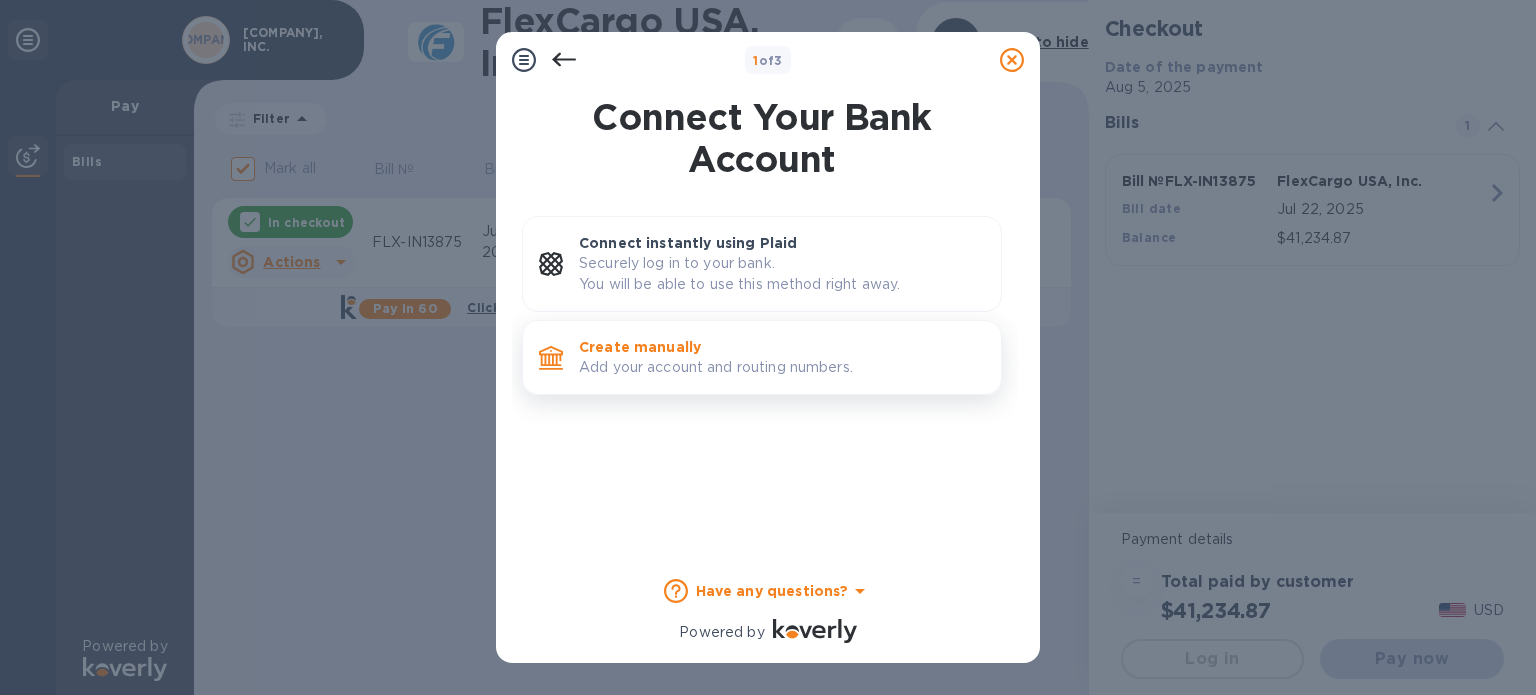 click on "Add your account and routing numbers." at bounding box center (782, 367) 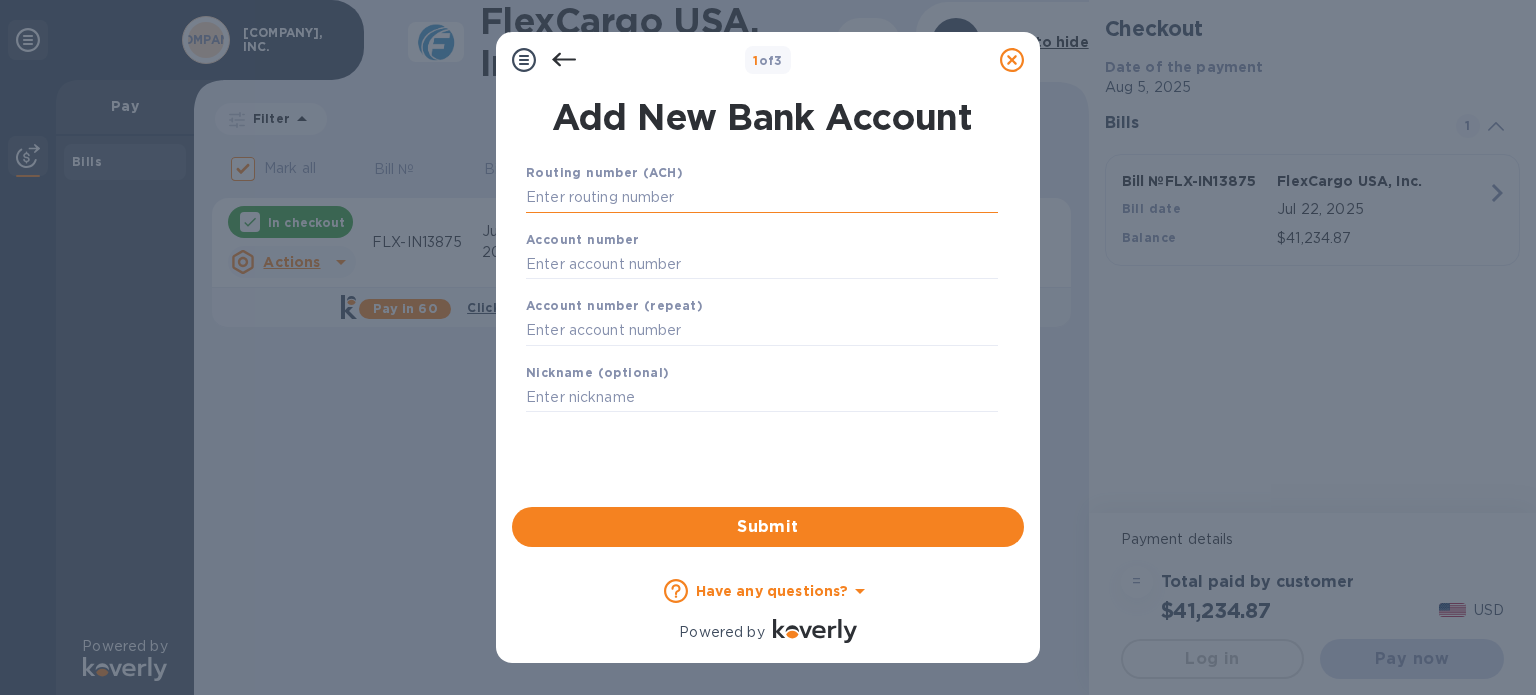 click at bounding box center [762, 198] 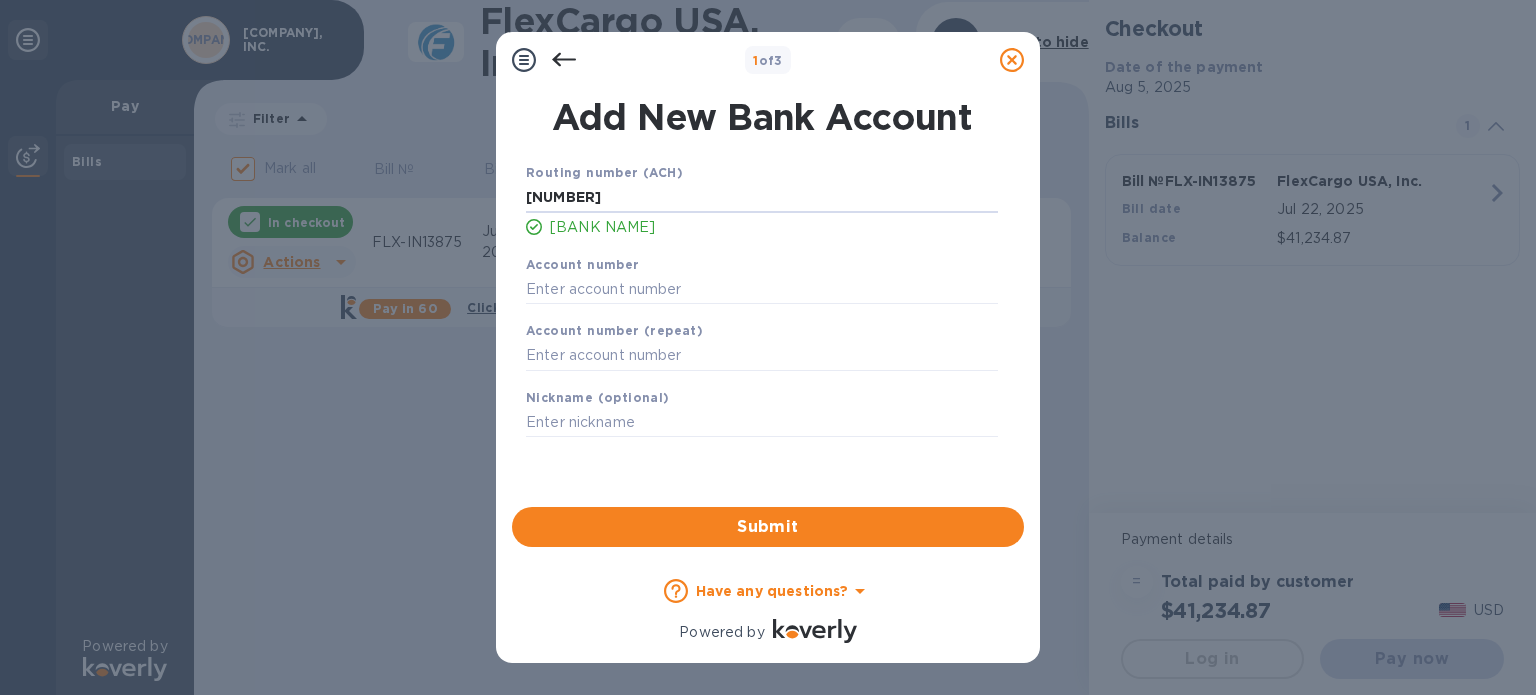 type on "[NUMBER]" 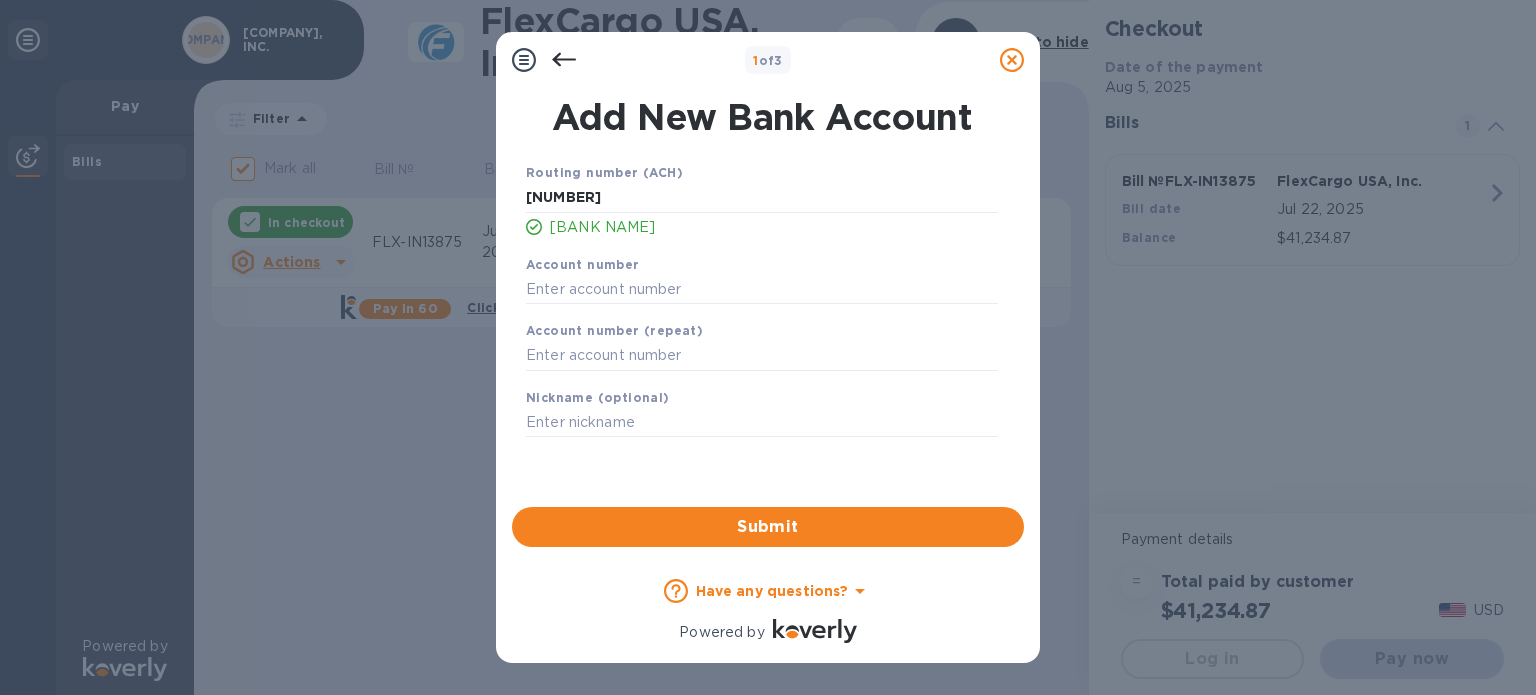 click on "Account number (repeat)" at bounding box center (762, 345) 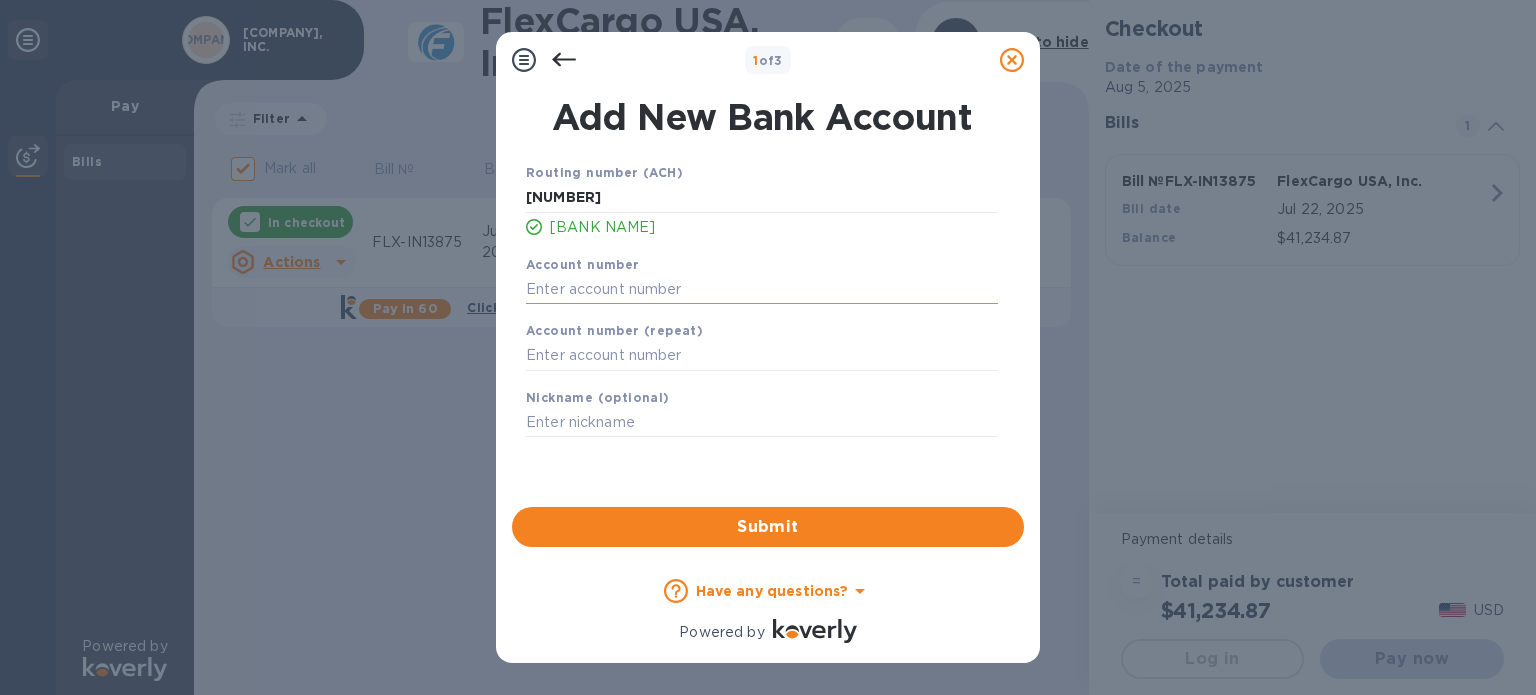 click at bounding box center (762, 289) 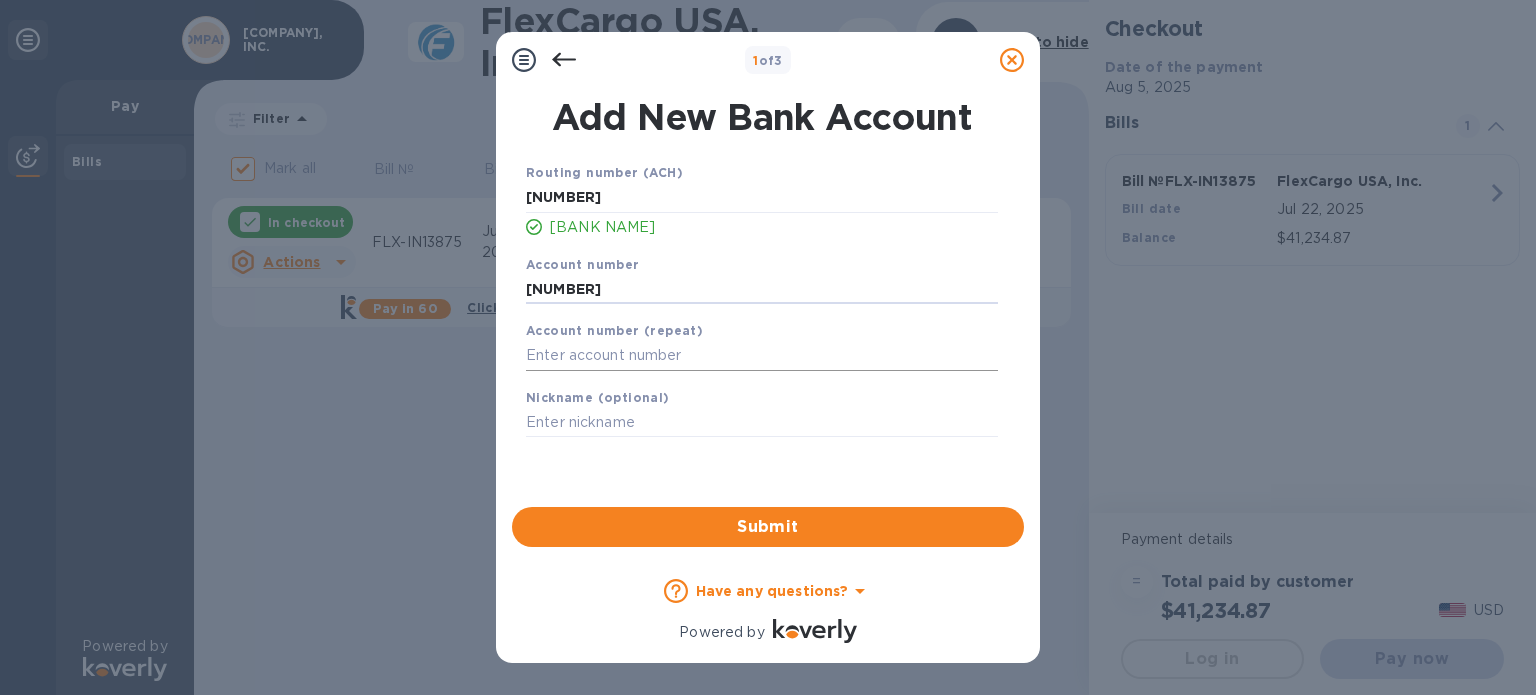type on "[NUMBER]" 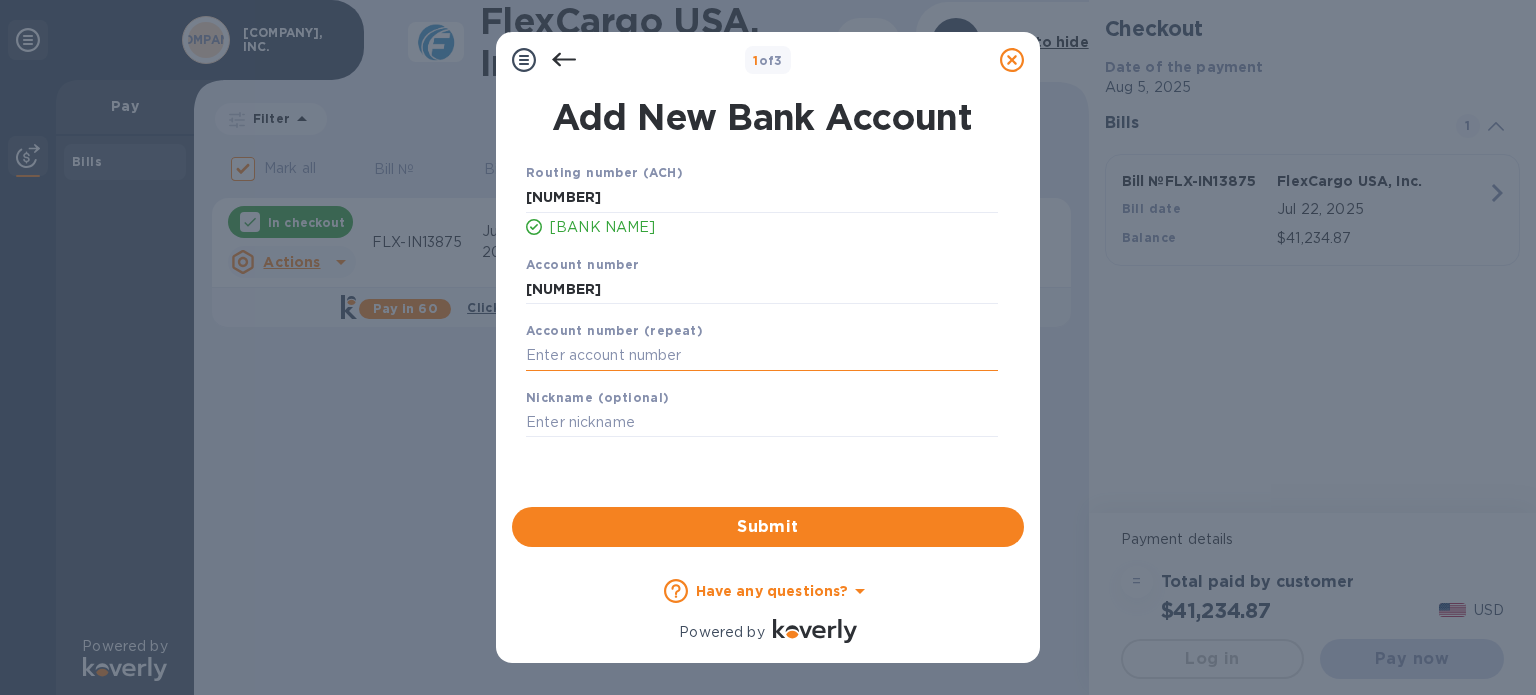paste on "[NUMBER]" 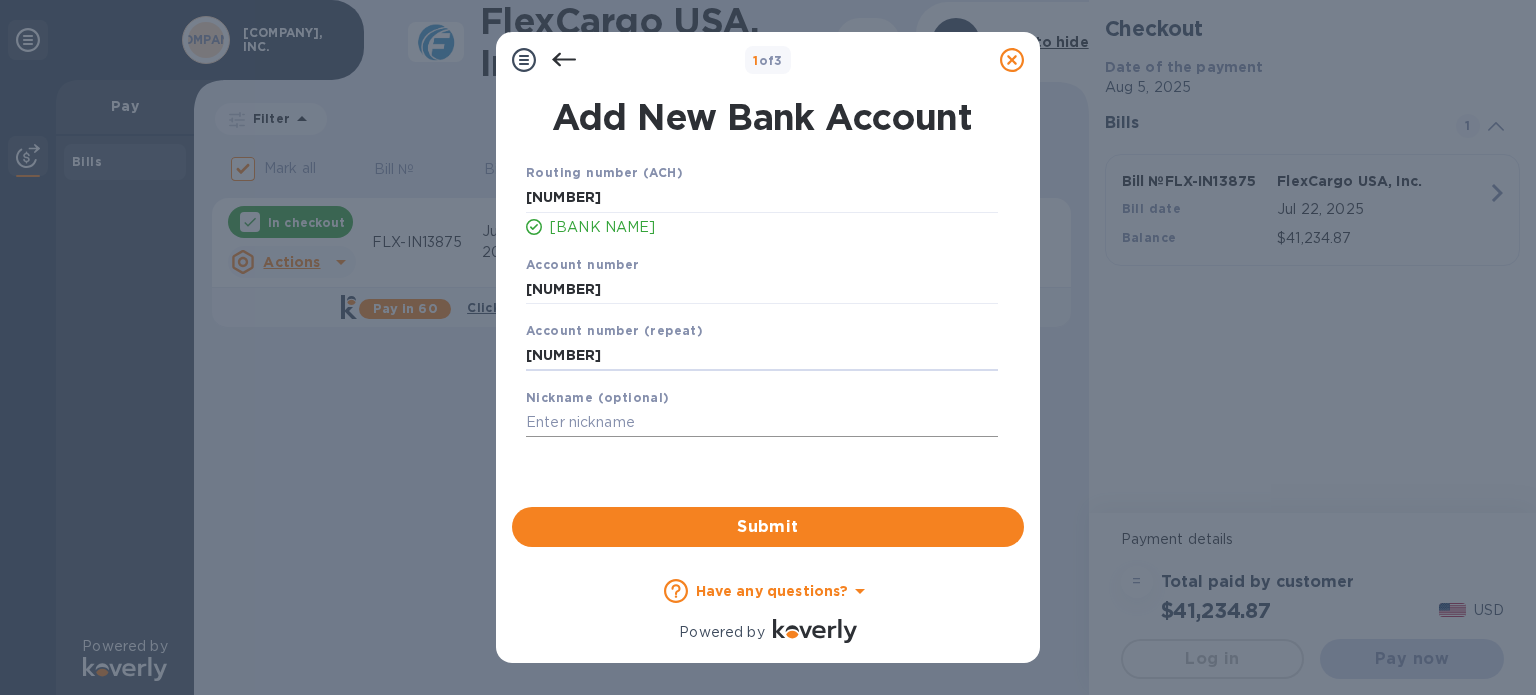 type on "[NUMBER]" 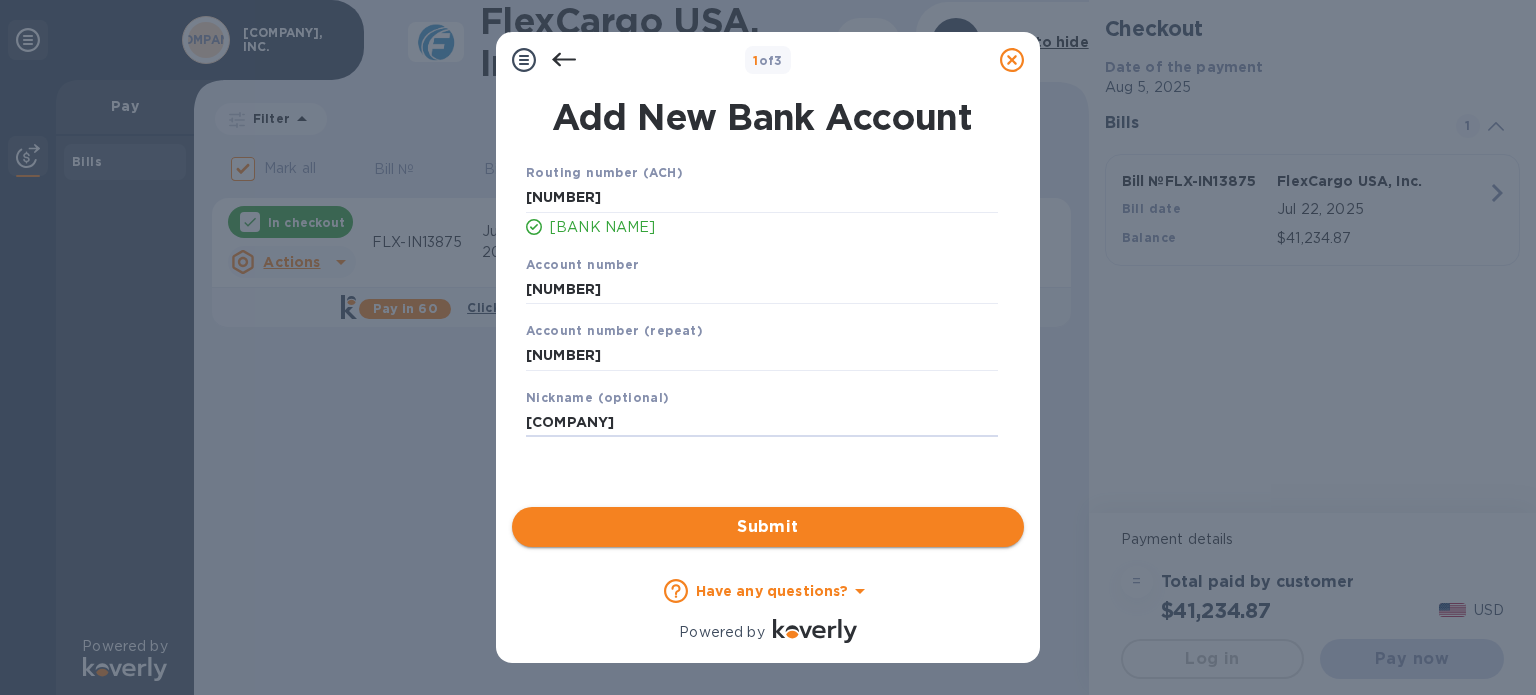 type on "[COMPANY]" 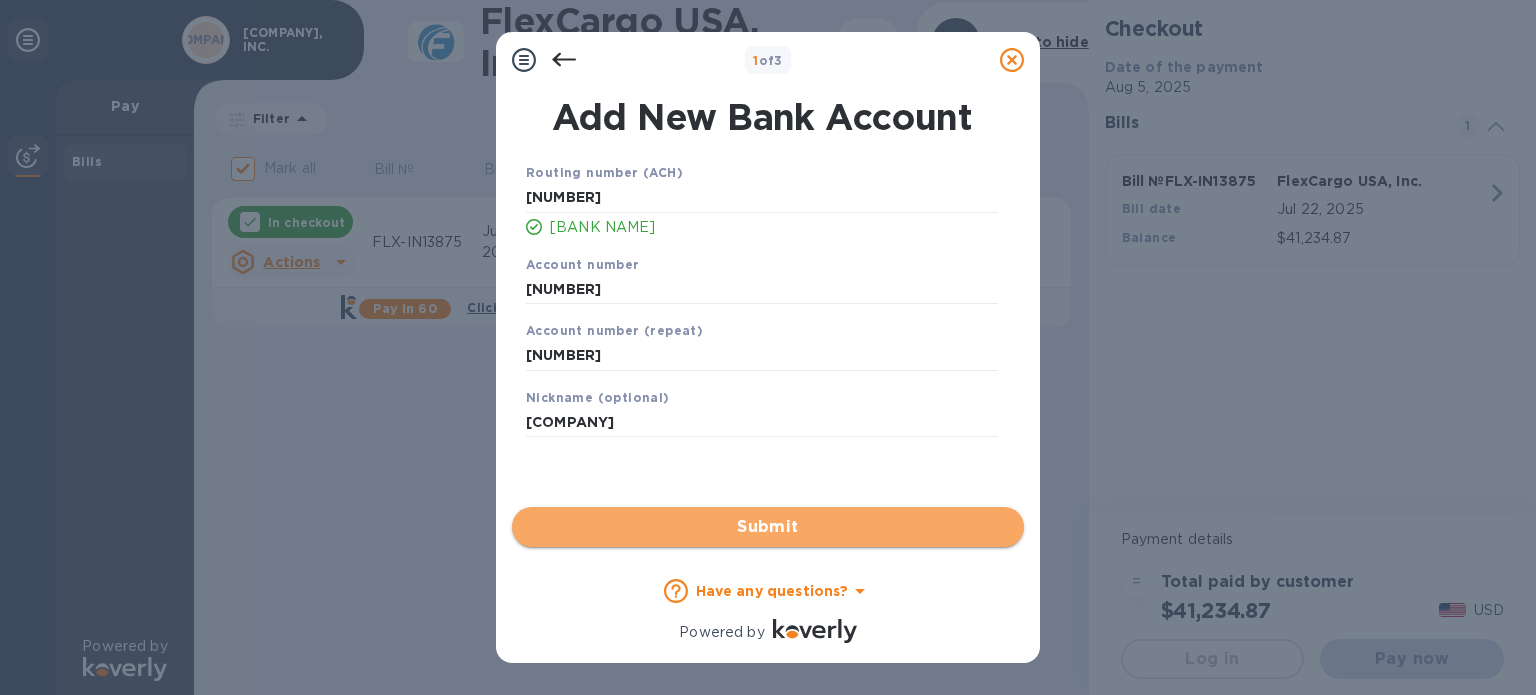 click on "Submit" at bounding box center [768, 527] 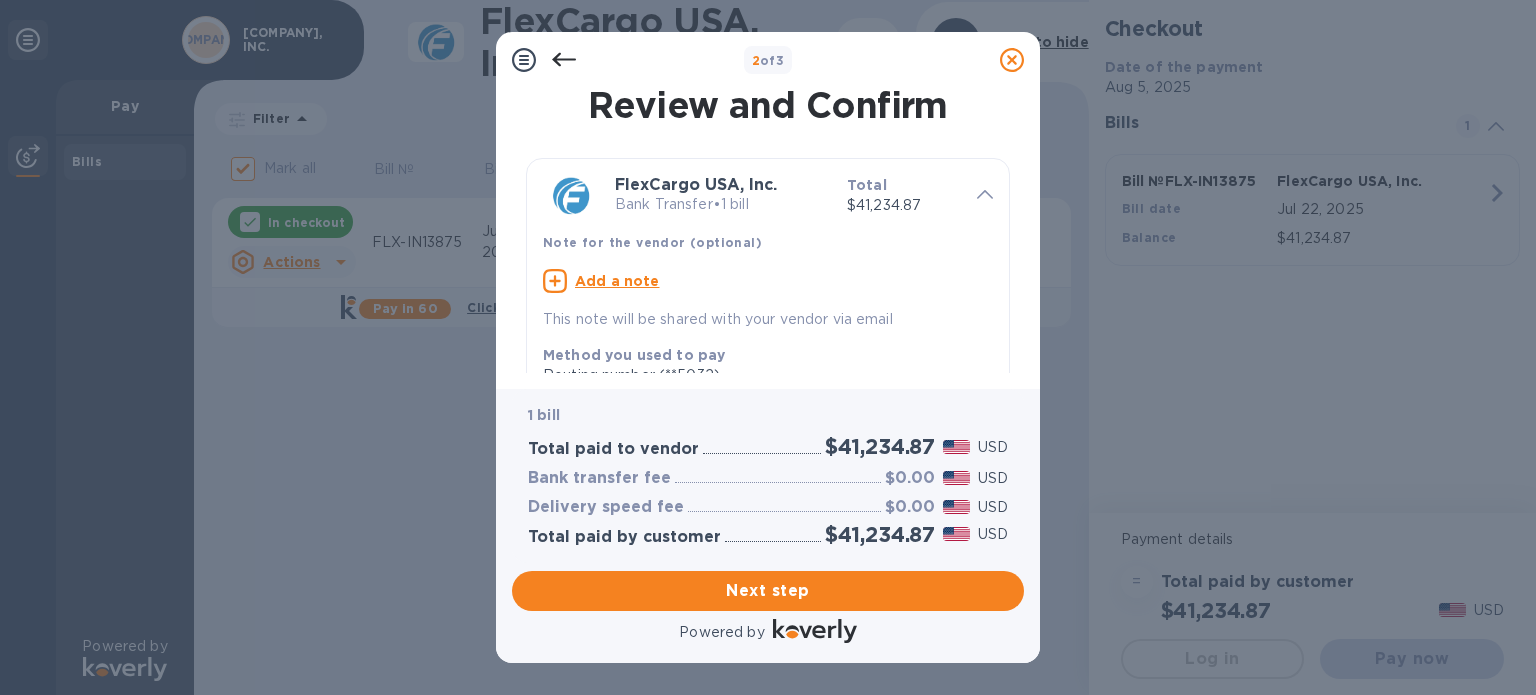 drag, startPoint x: 1014, startPoint y: 177, endPoint x: 1014, endPoint y: 246, distance: 69 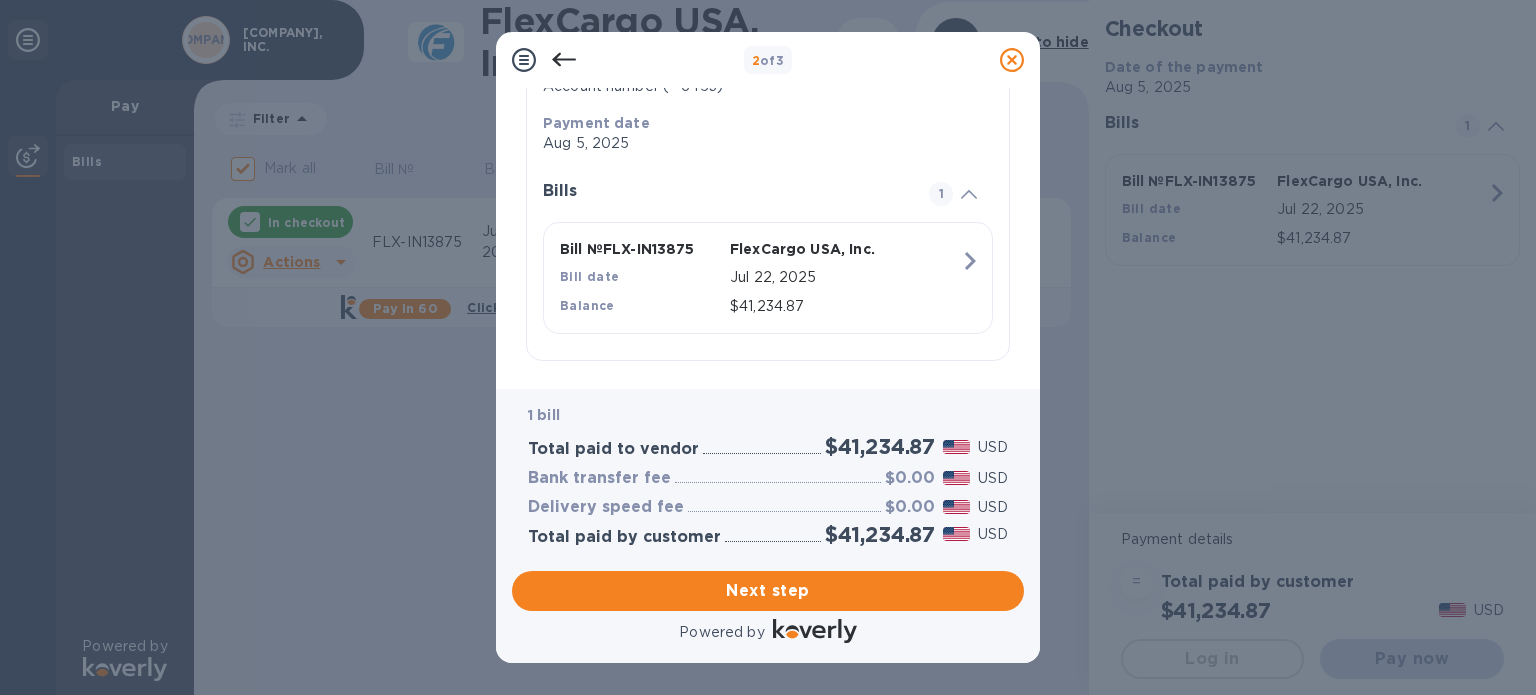 scroll, scrollTop: 399, scrollLeft: 0, axis: vertical 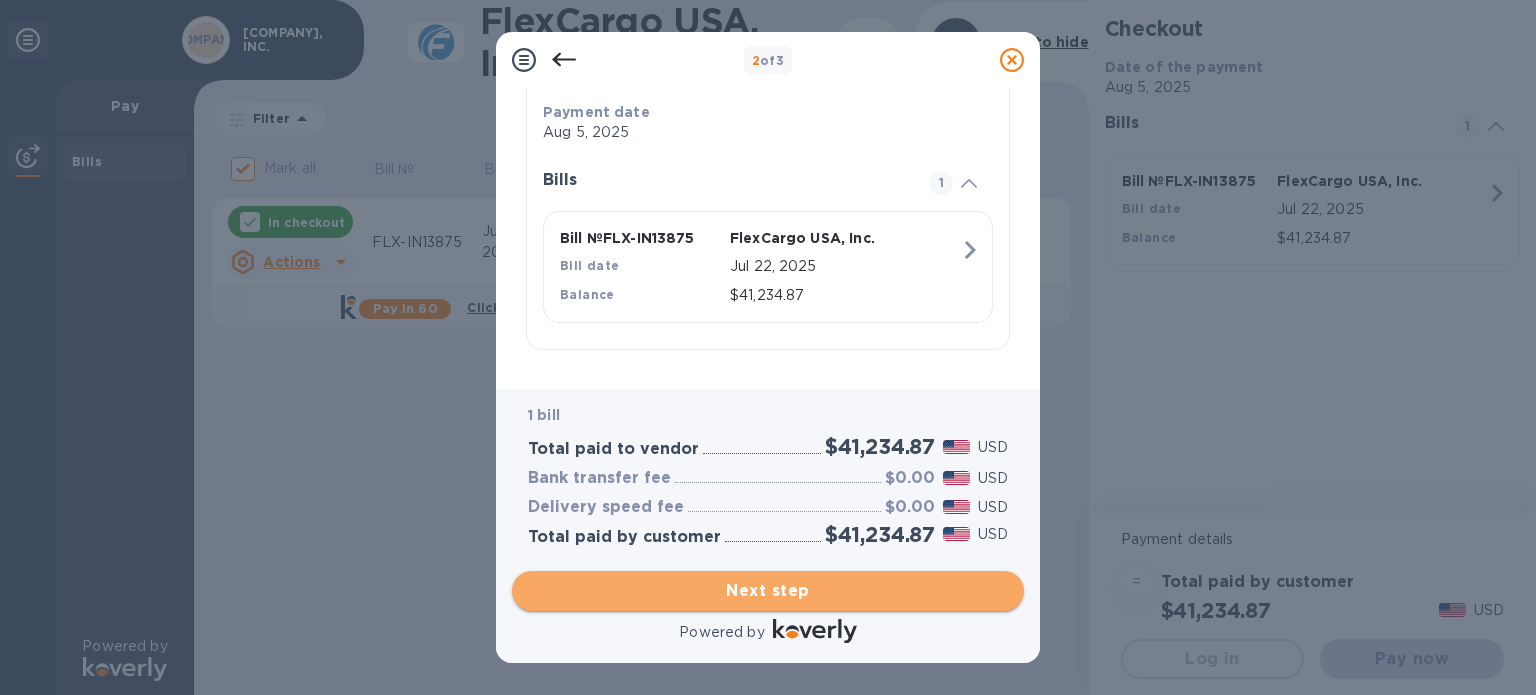 click on "Next step" at bounding box center [768, 591] 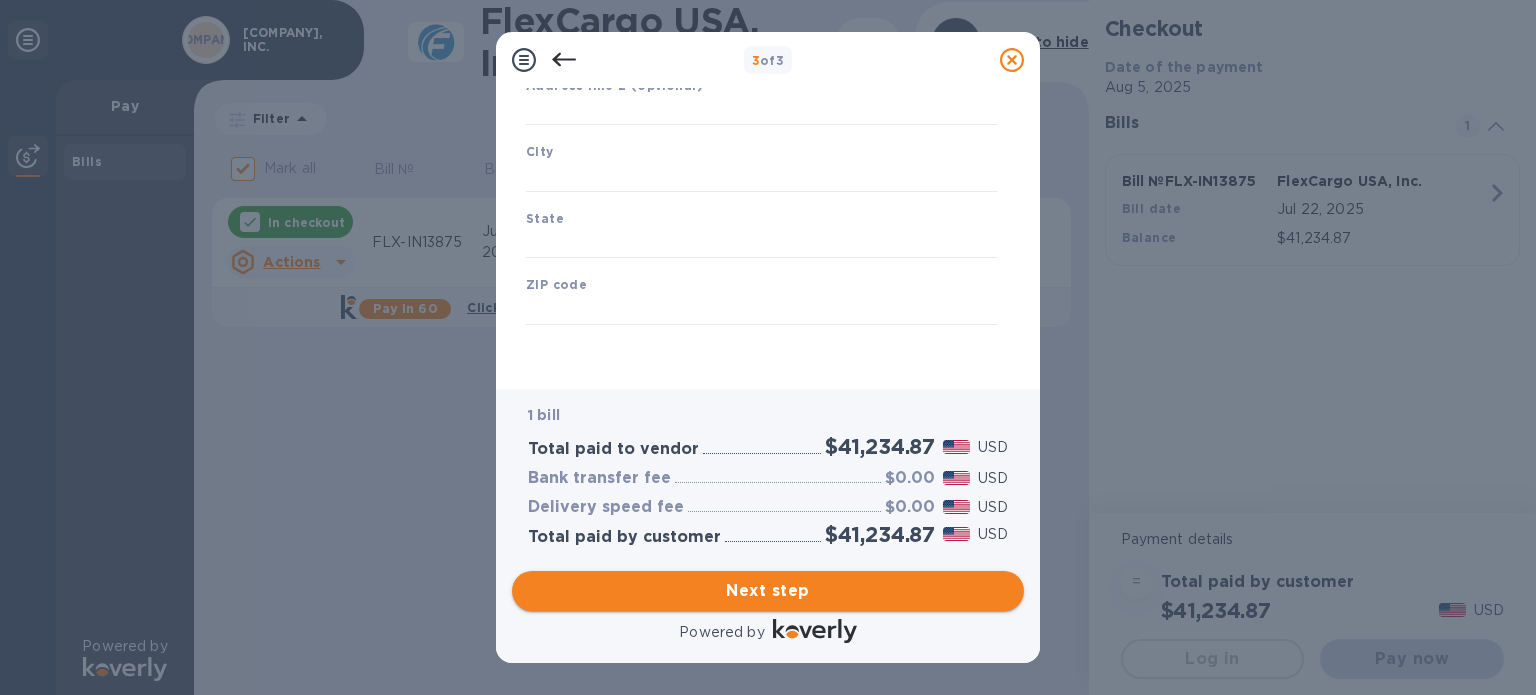 type on "United States" 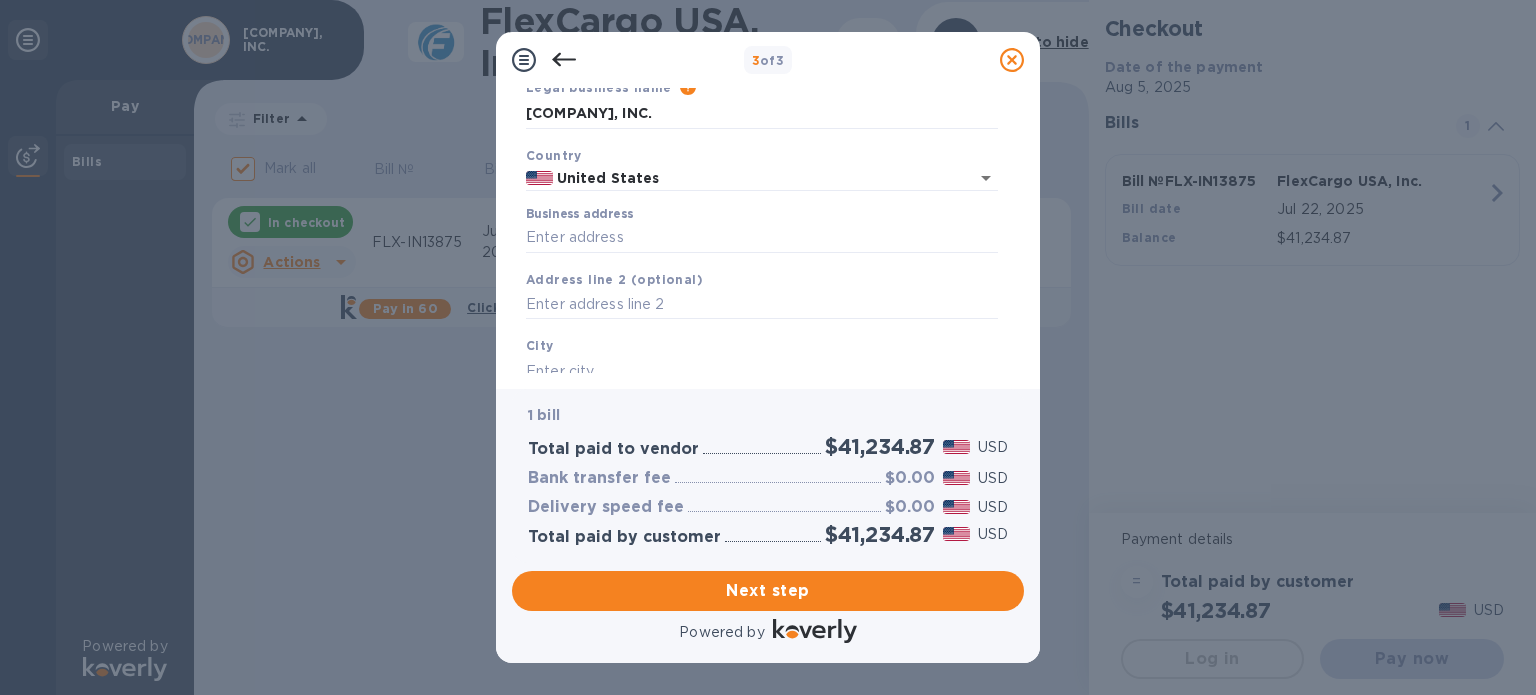 scroll, scrollTop: 92, scrollLeft: 0, axis: vertical 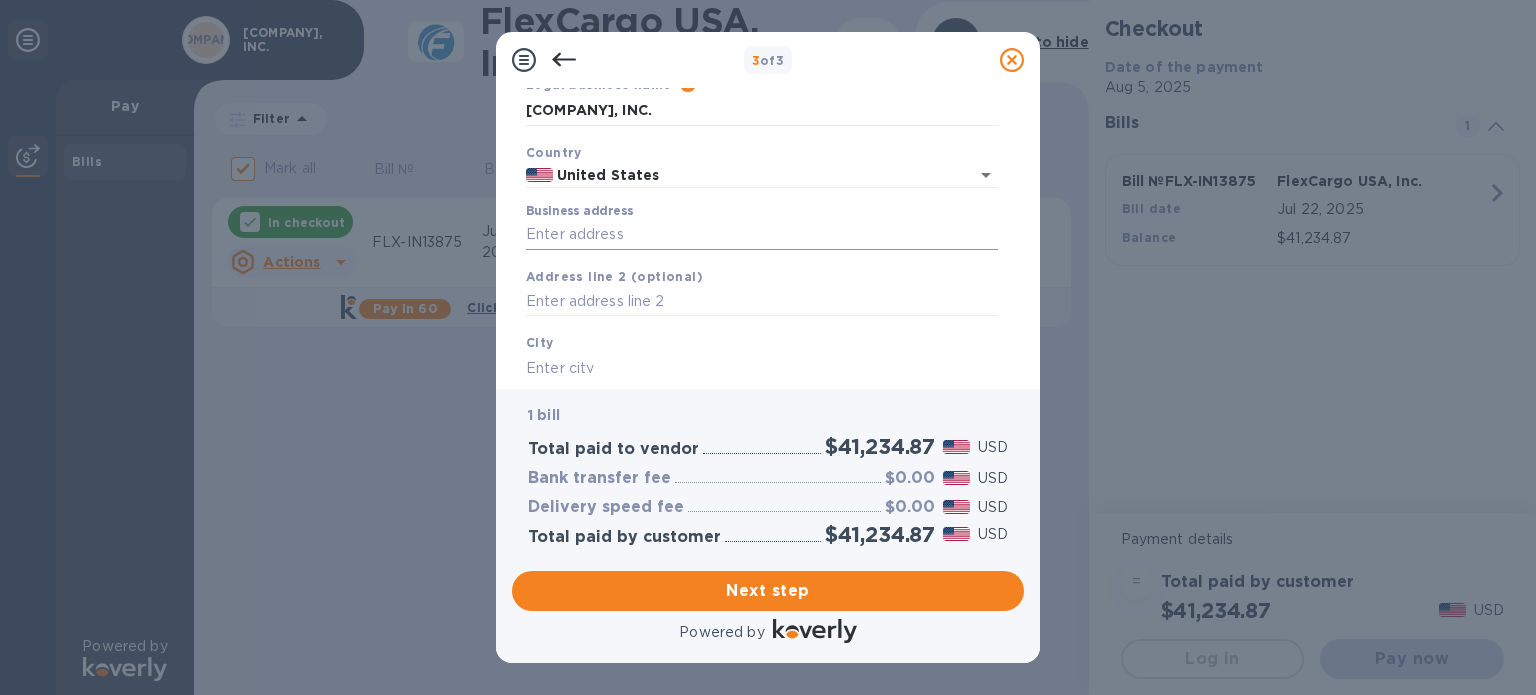 click on "Business address" at bounding box center [762, 235] 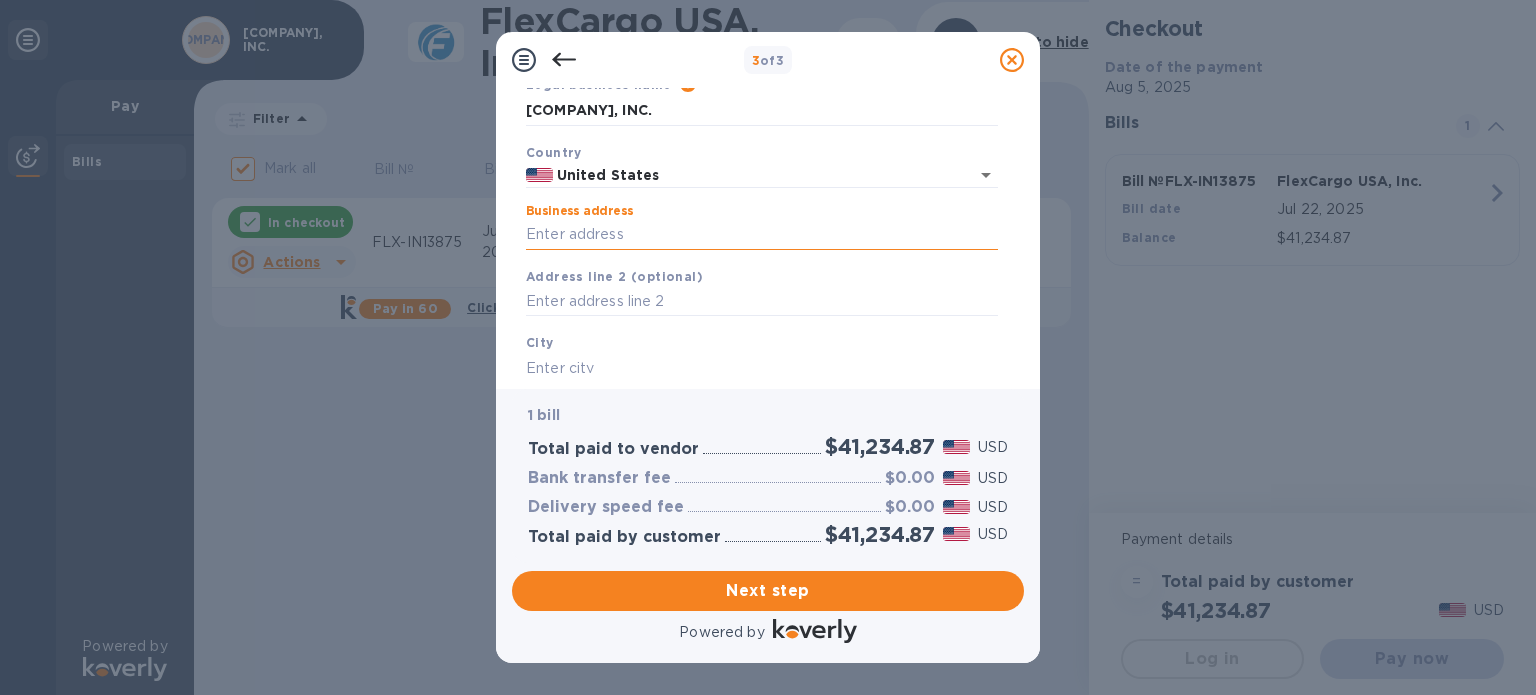 type on "[NUMBER] [STREET], [SUITE]" 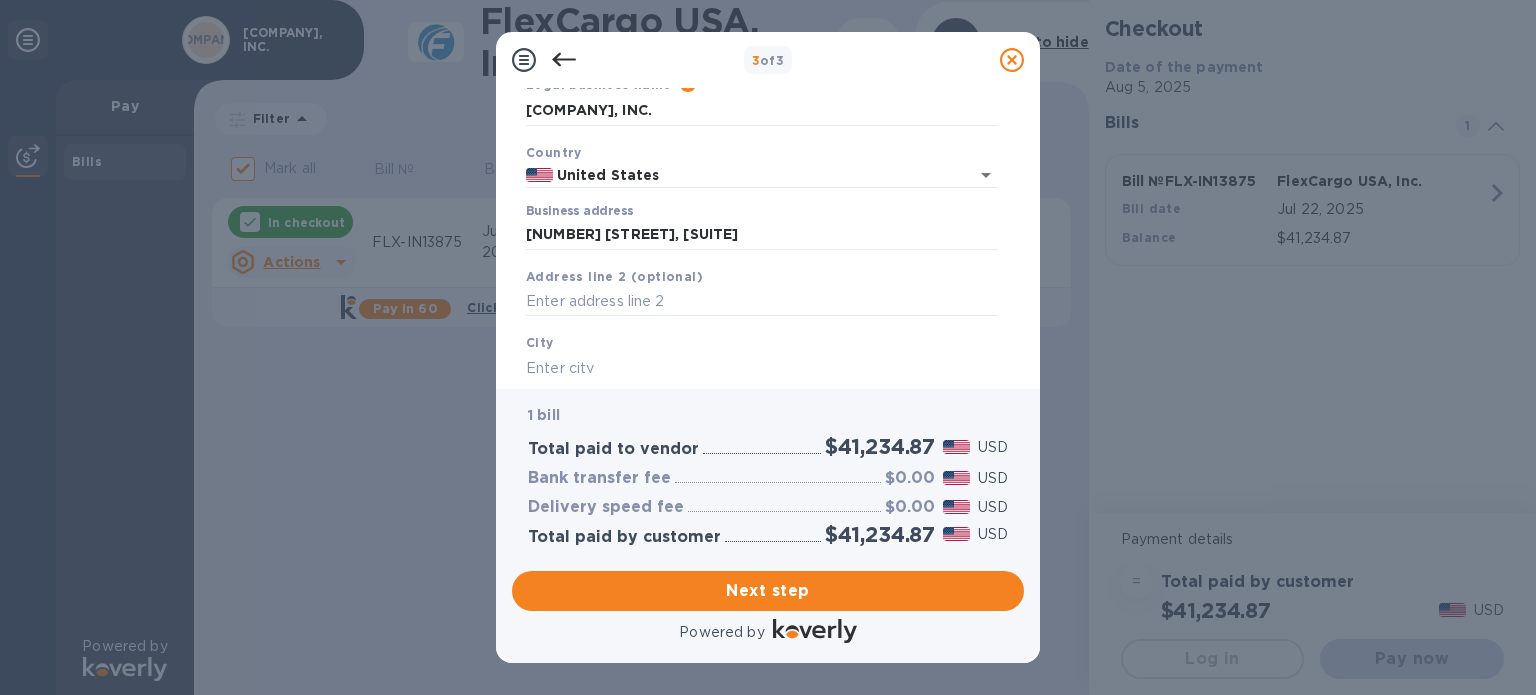 click on "City" at bounding box center [762, 357] 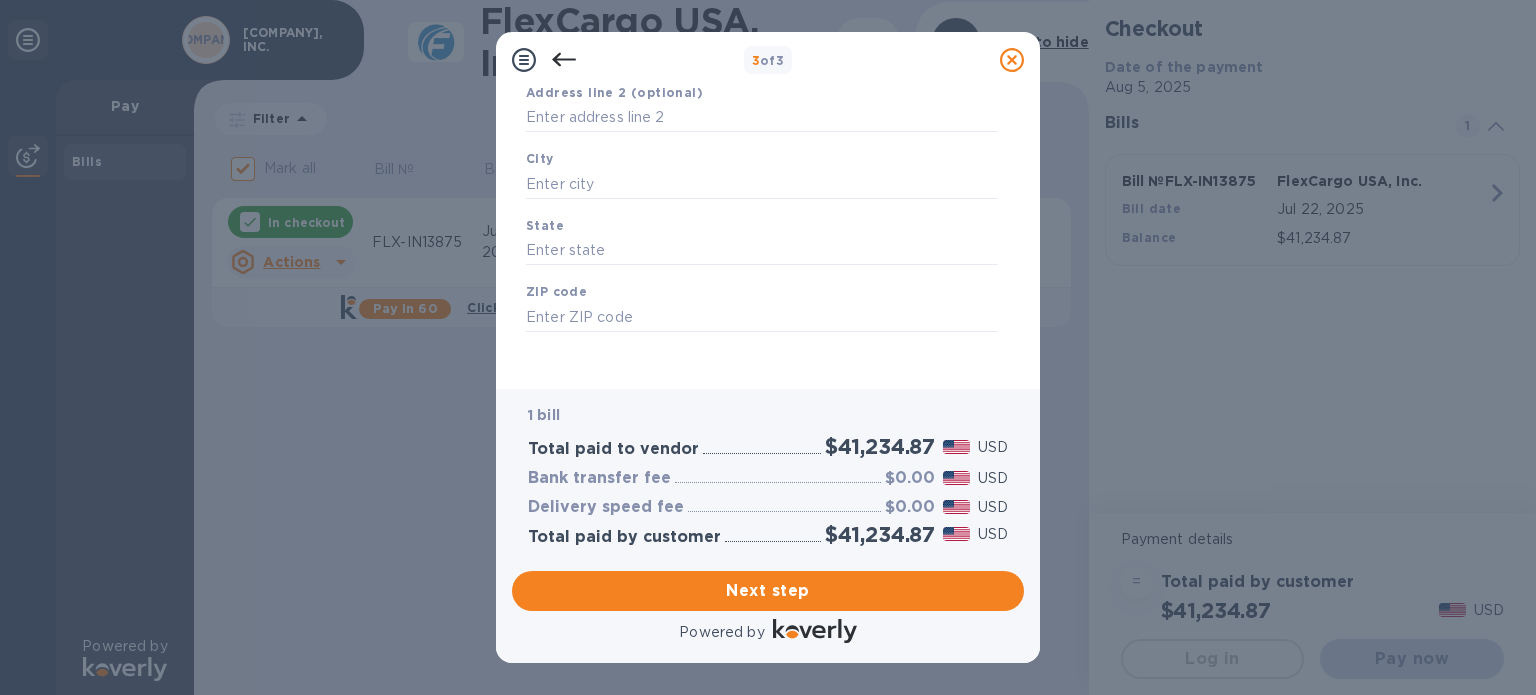 scroll, scrollTop: 285, scrollLeft: 0, axis: vertical 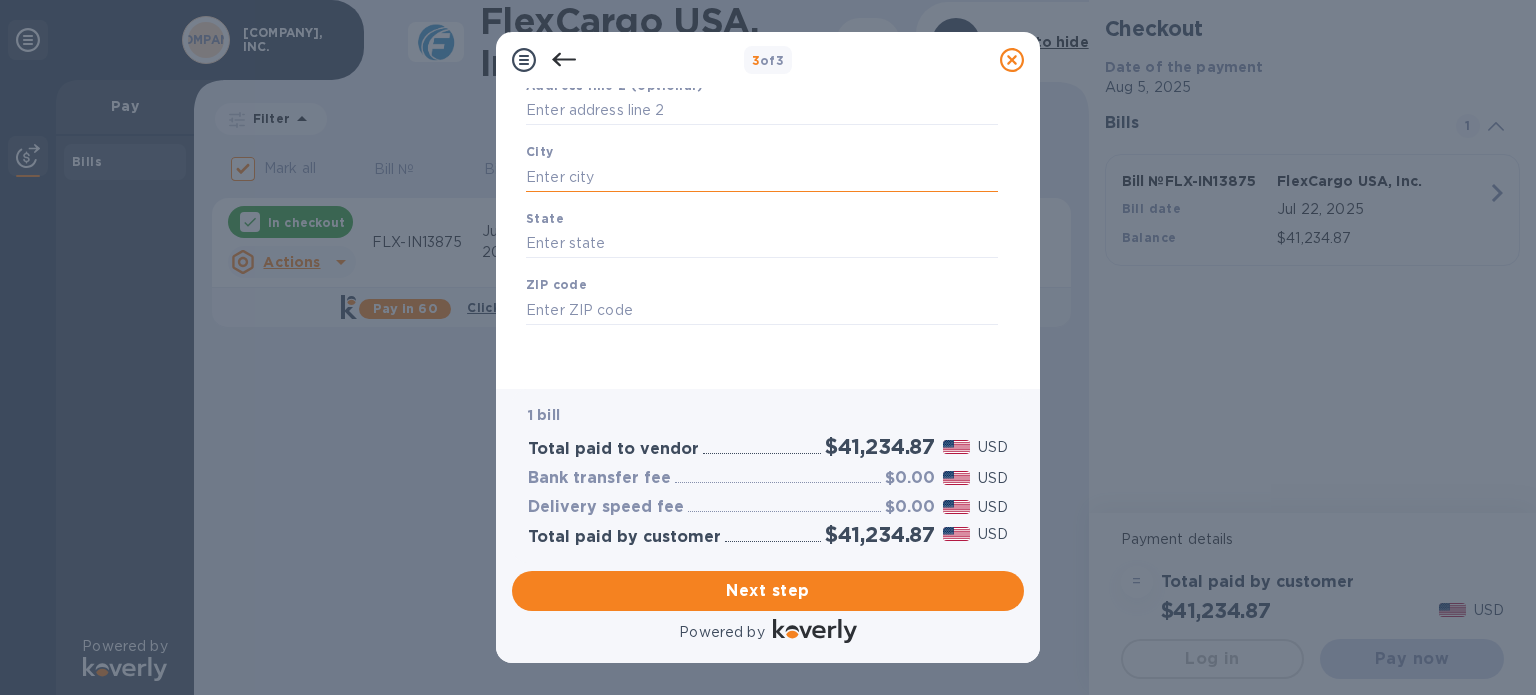 click at bounding box center (762, 177) 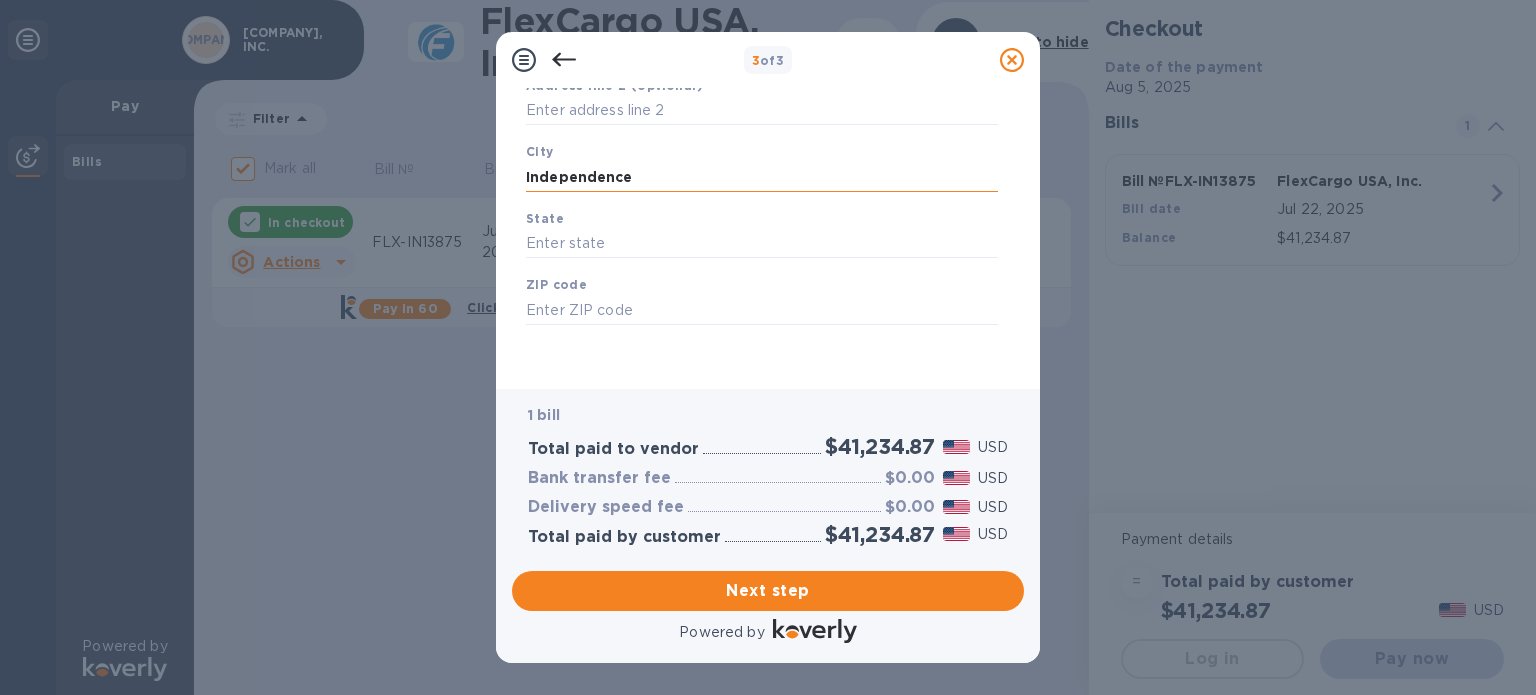 type on "Independence" 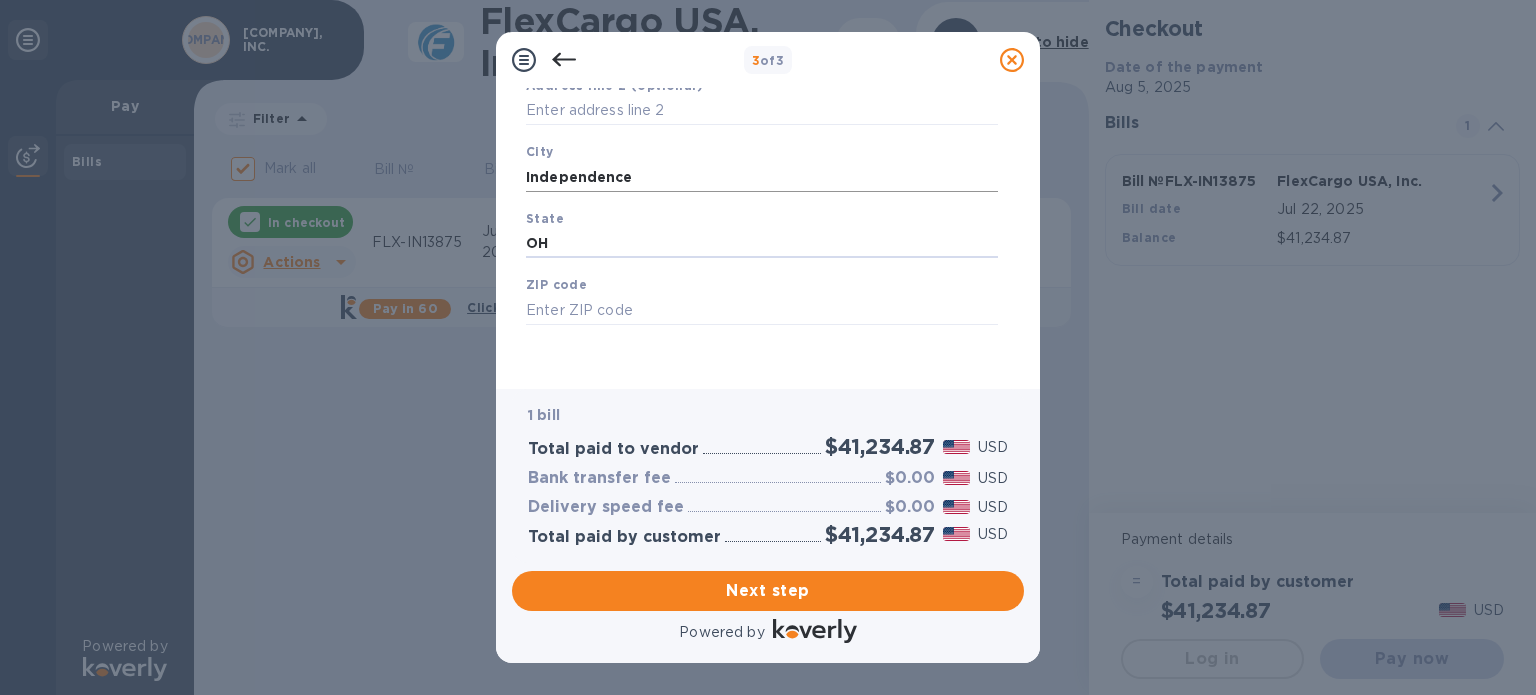 type on "OH" 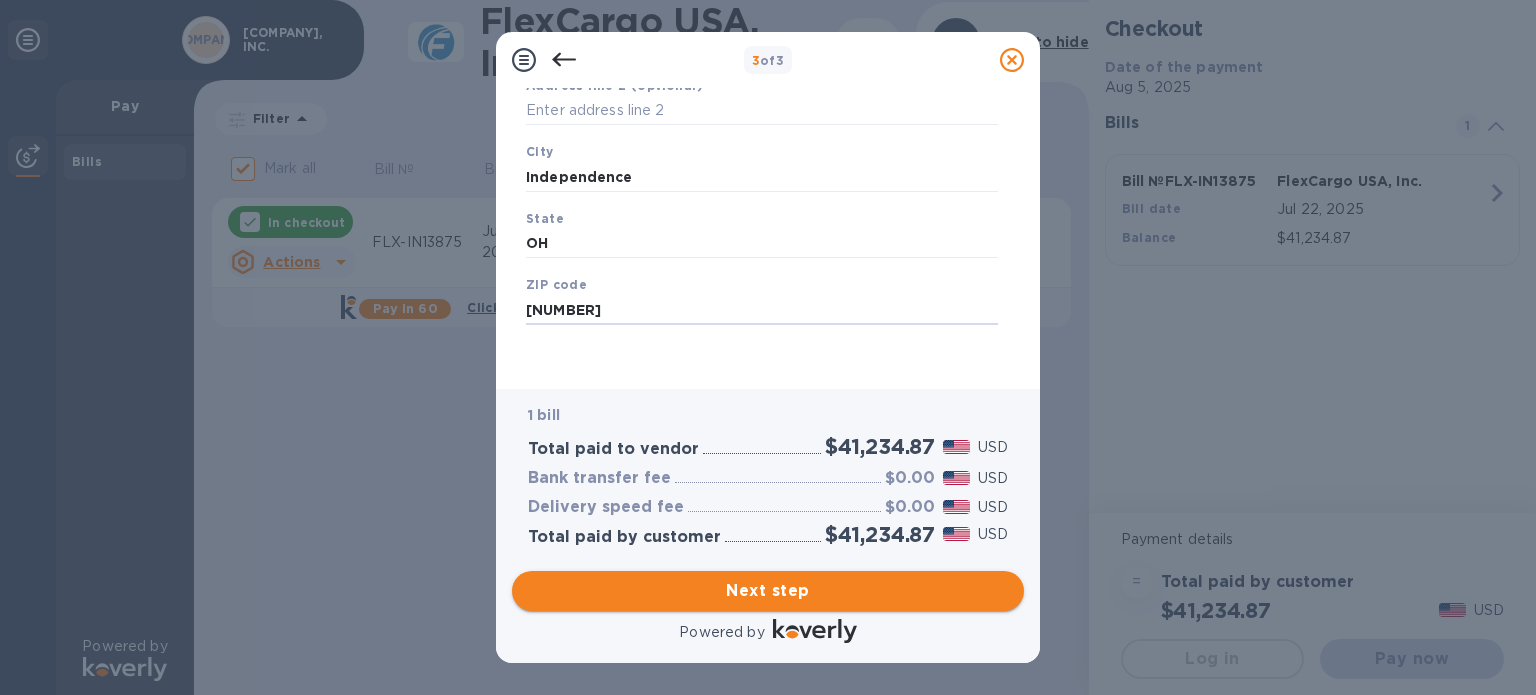 type on "[NUMBER]" 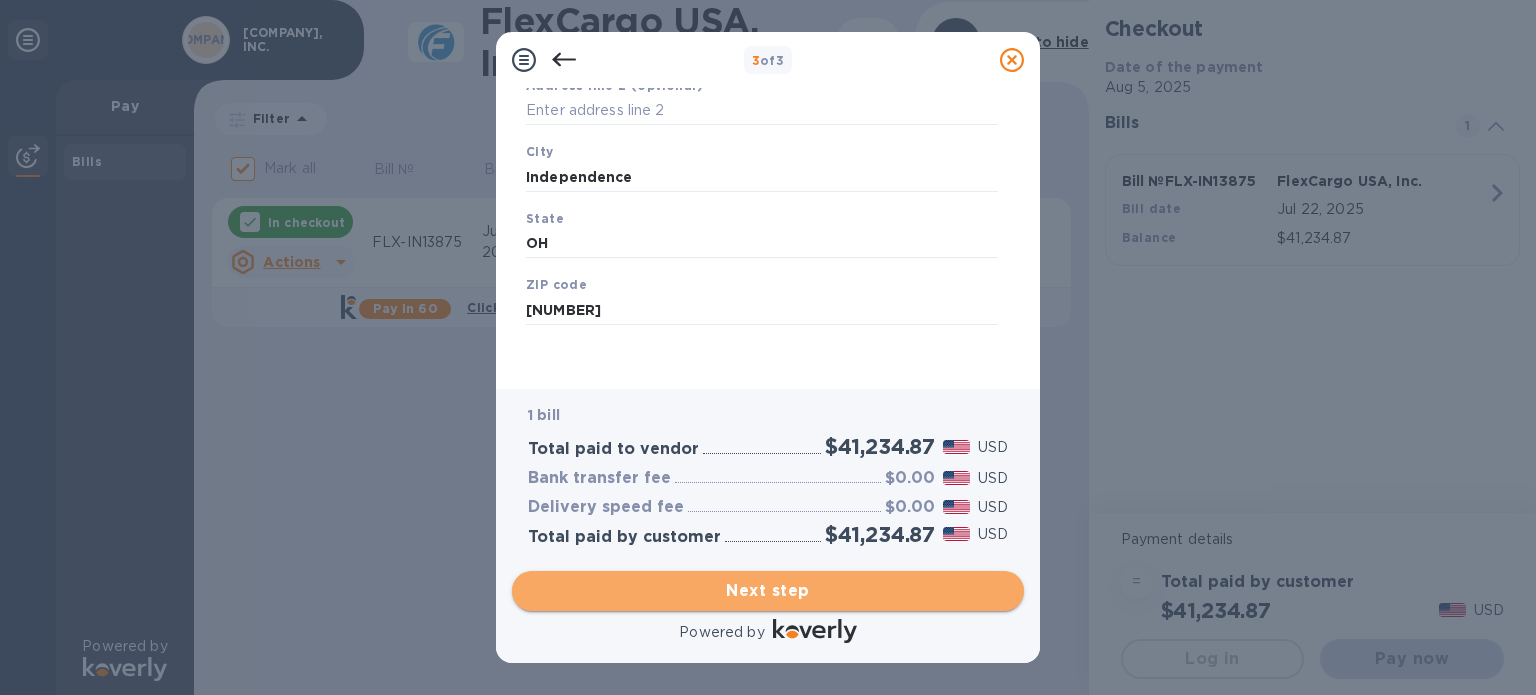 click on "Next step" at bounding box center [768, 591] 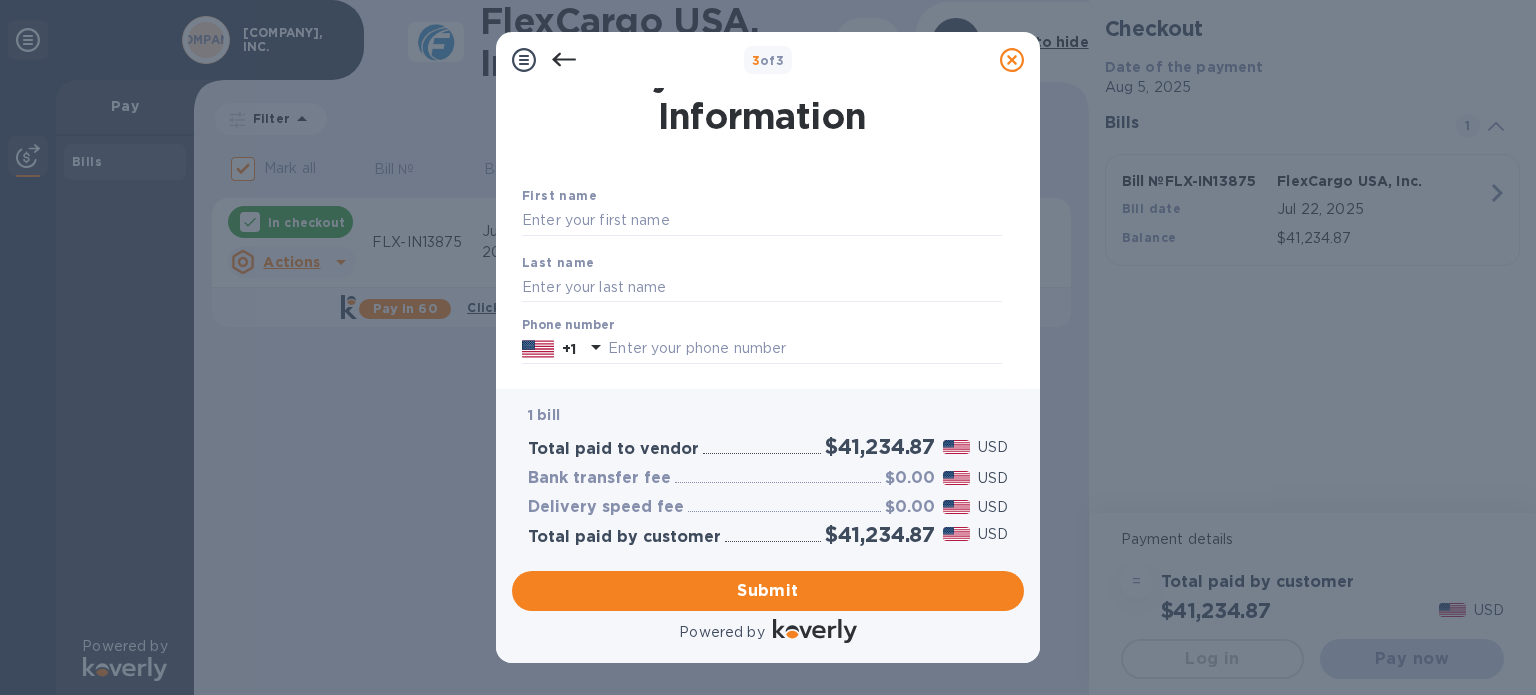 scroll, scrollTop: 3, scrollLeft: 0, axis: vertical 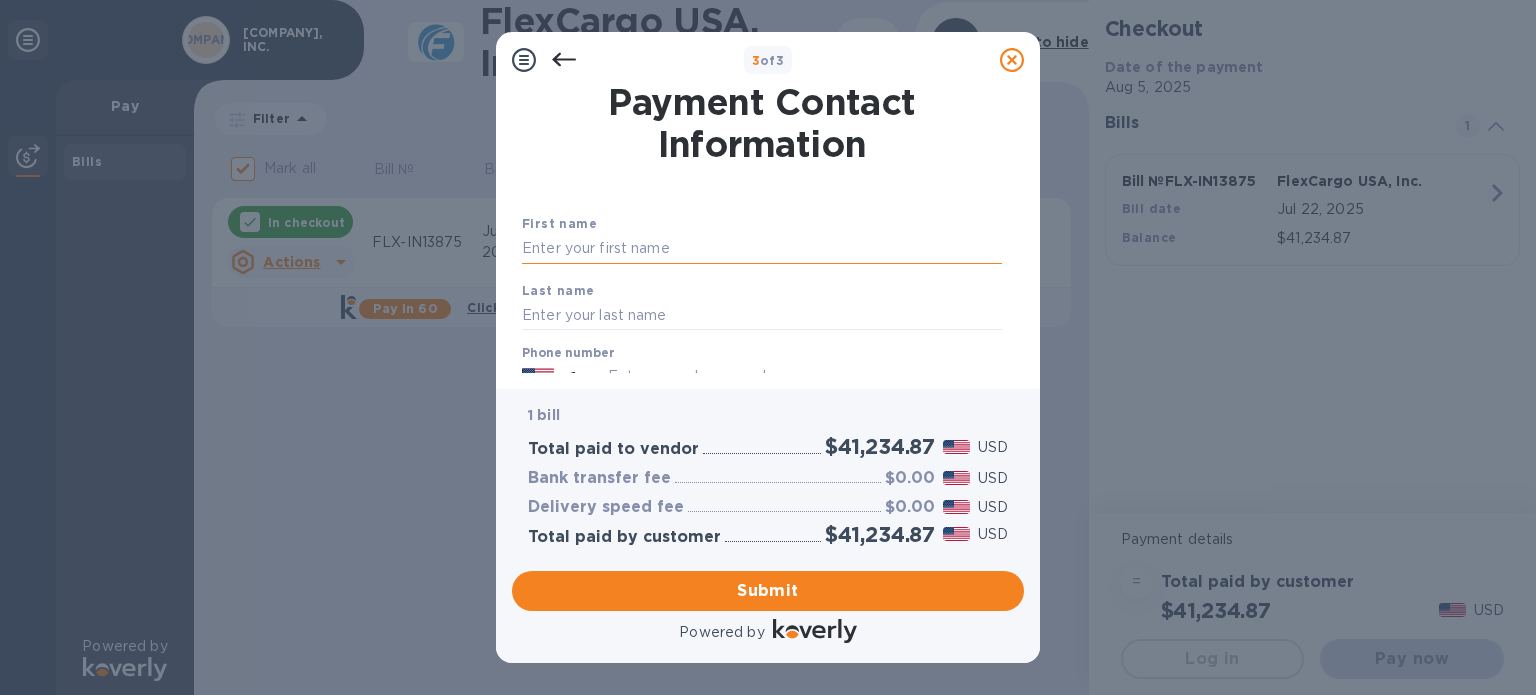 click at bounding box center [762, 249] 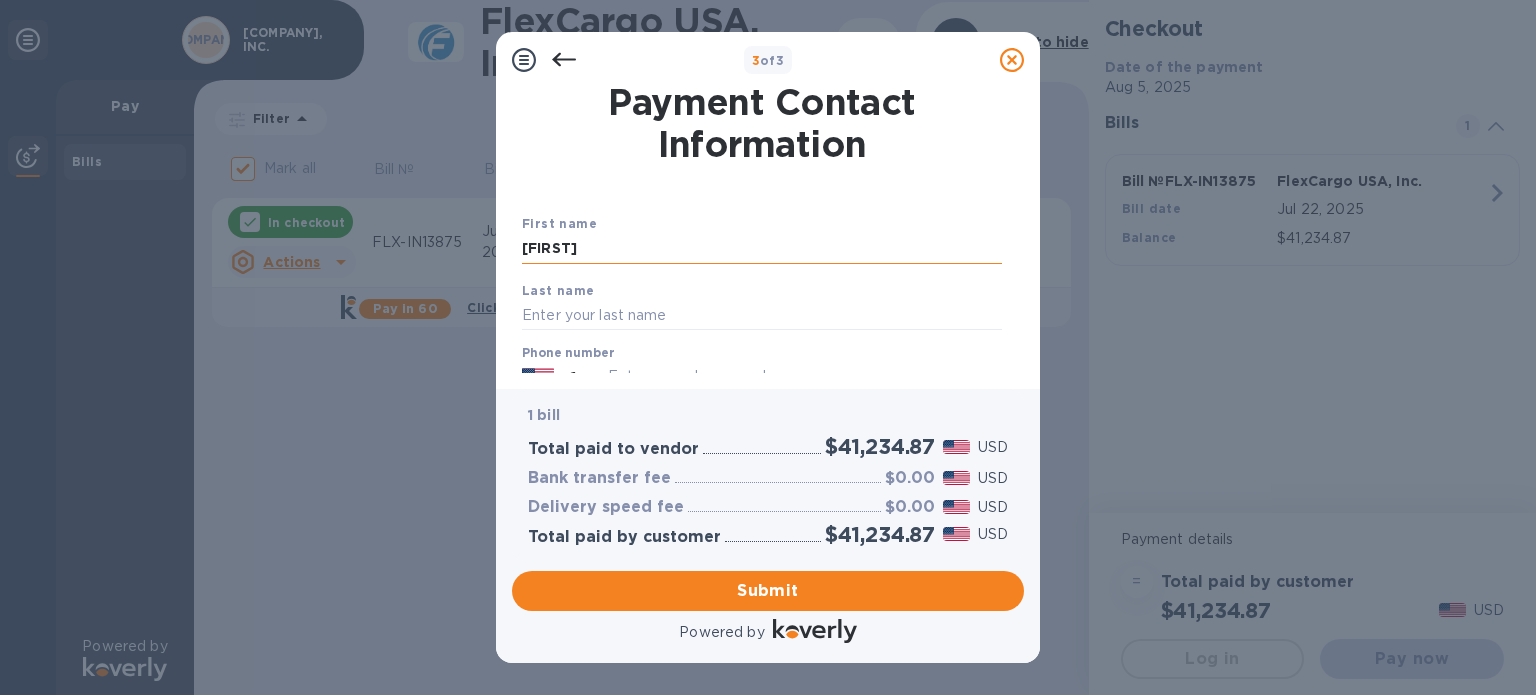 type on "[LAST]" 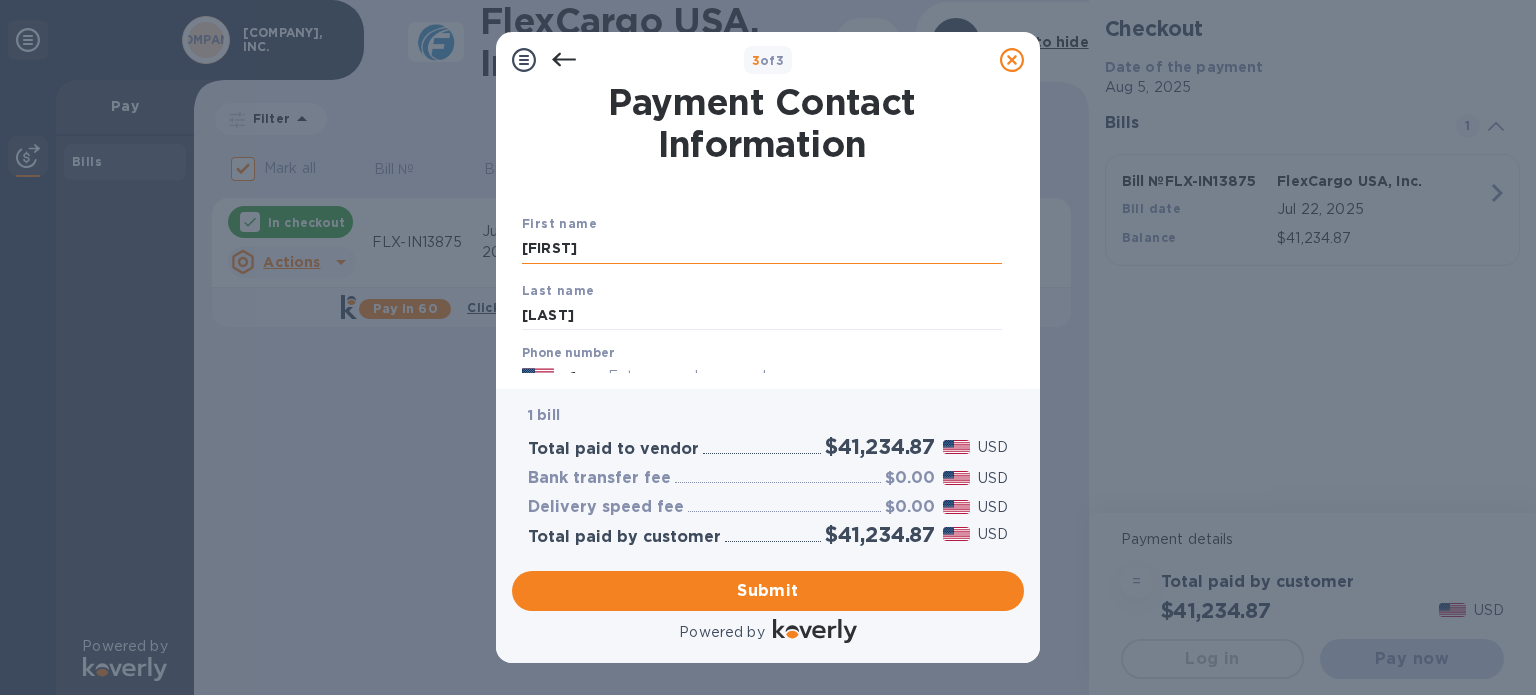 type on "[PHONE]" 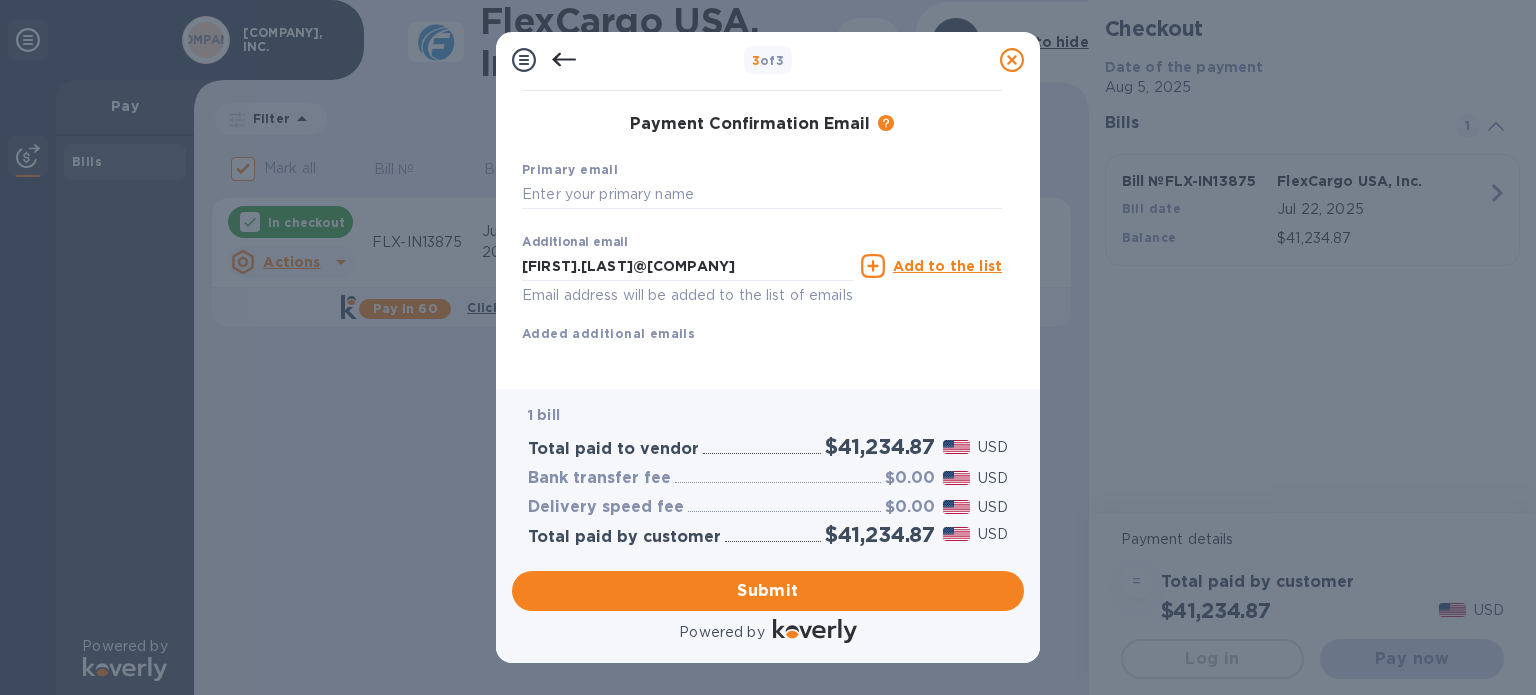 scroll, scrollTop: 332, scrollLeft: 0, axis: vertical 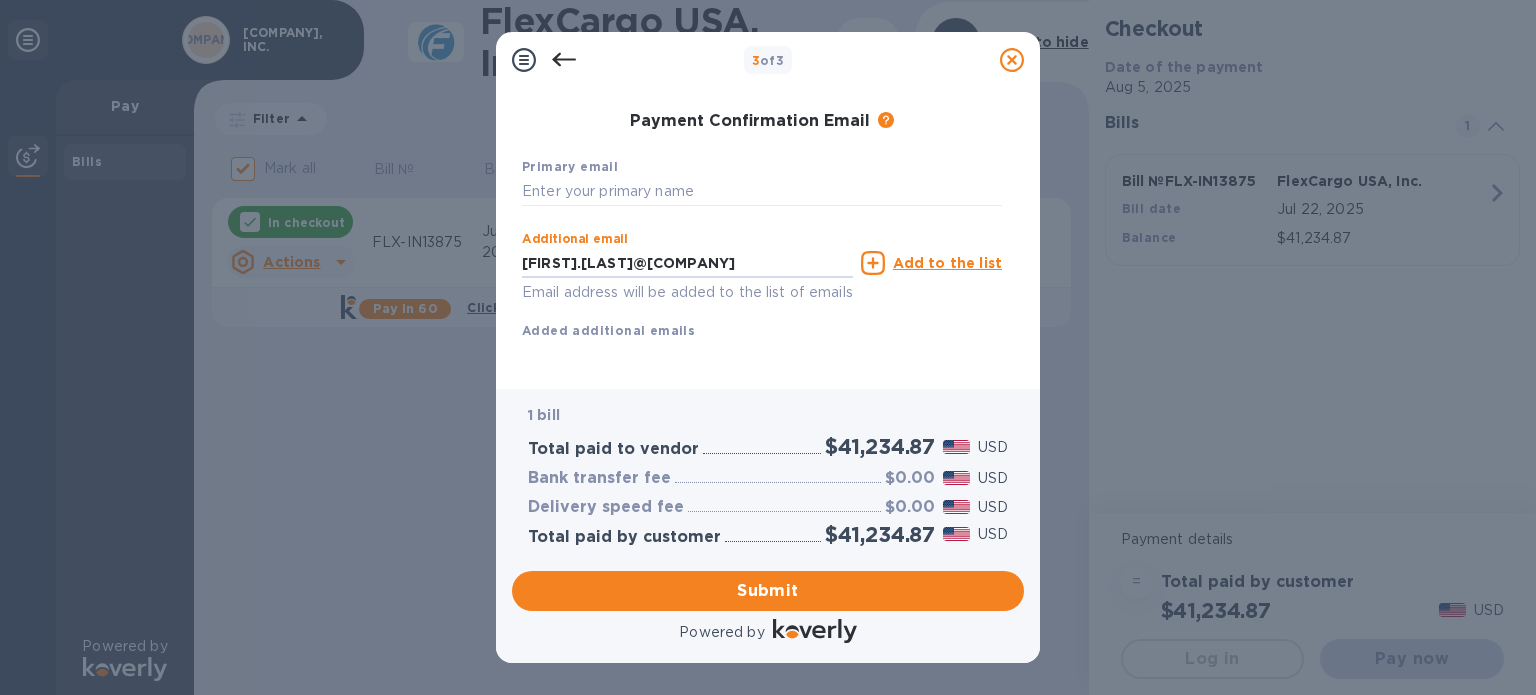 drag, startPoint x: 813, startPoint y: 248, endPoint x: 513, endPoint y: 246, distance: 300.00665 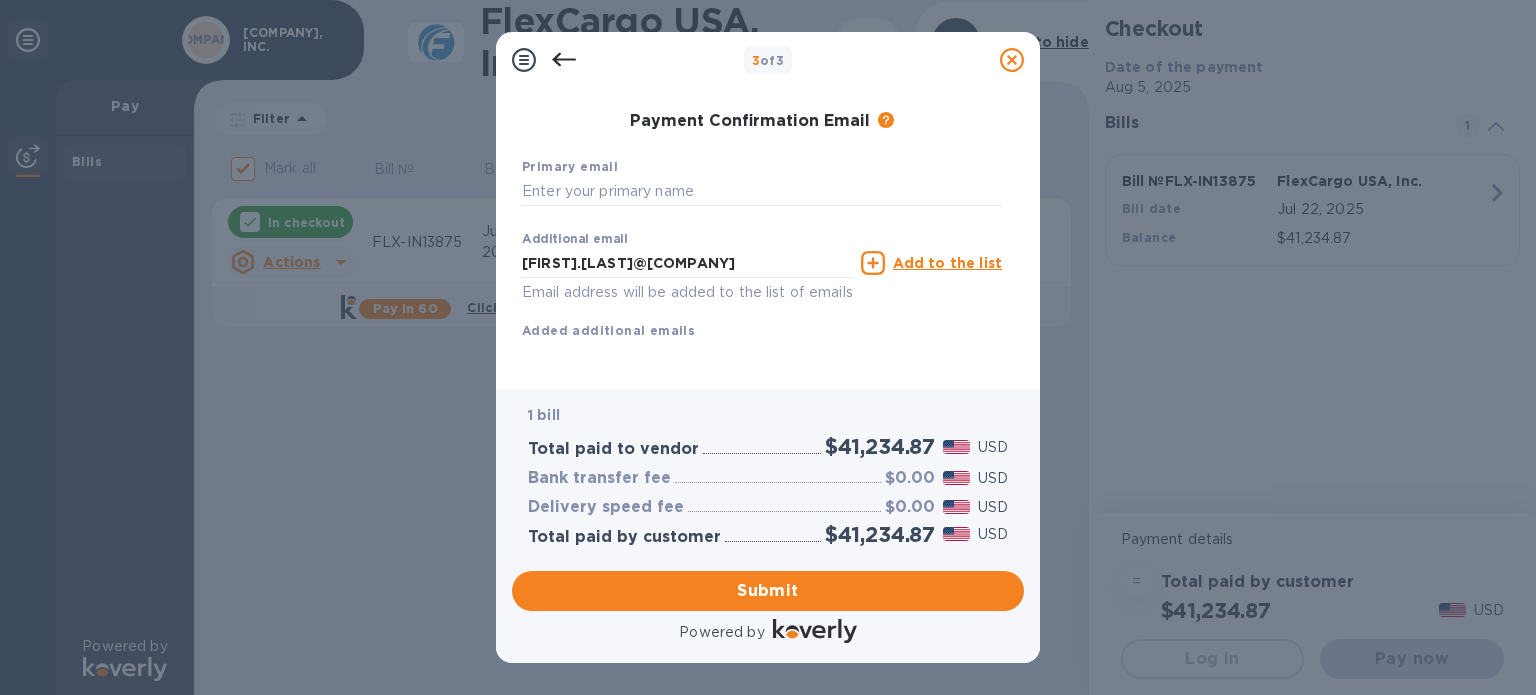 click on "Payment Contact Information First name [FIRST] Last name [LAST] Phone number +1 [PHONE] Payment Confirmation Email The added email addresses will be used to send the payment confirmation. Primary email Additional email [FIRST].[LAST]@[COMPANY] Email address will be added to the list of emails Add to the list Added additional emails Submit" at bounding box center [768, 230] 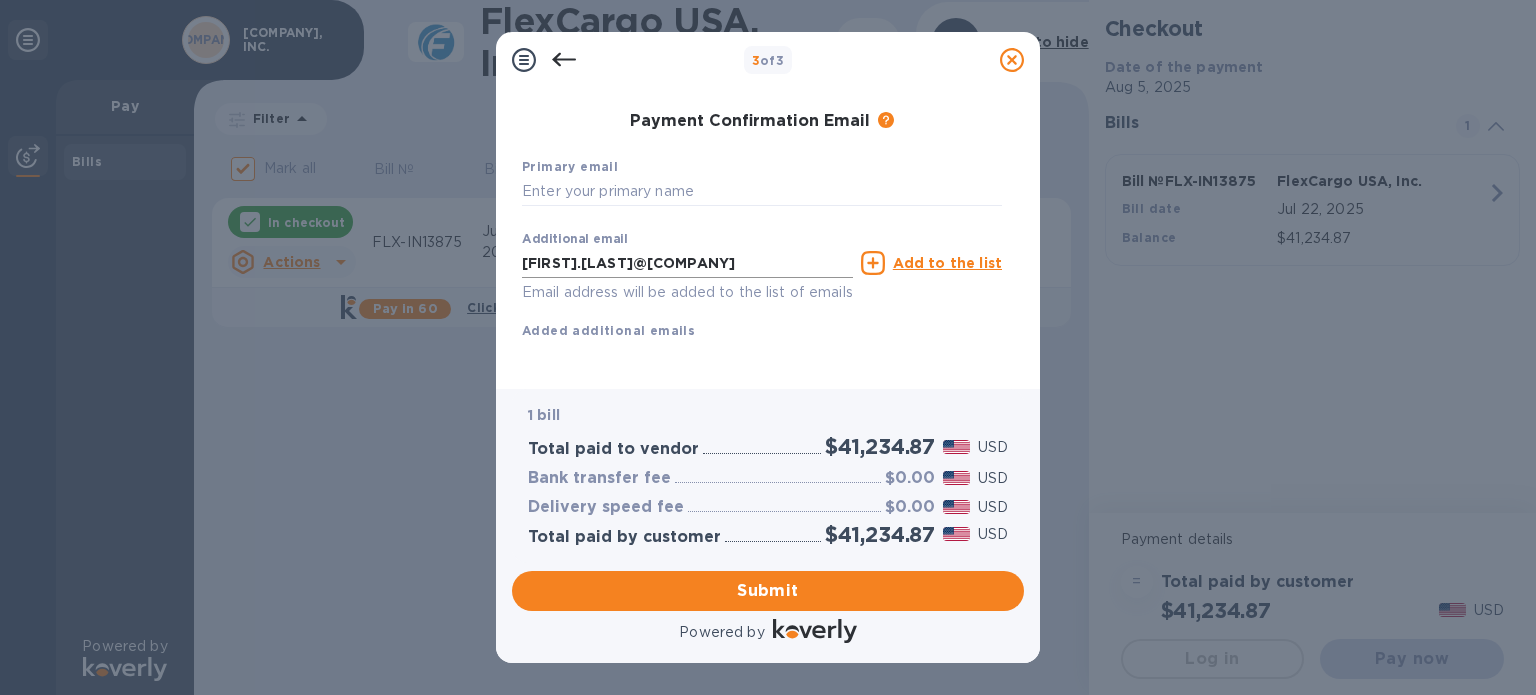 click on "[FIRST].[LAST]@[COMPANY]" at bounding box center [687, 263] 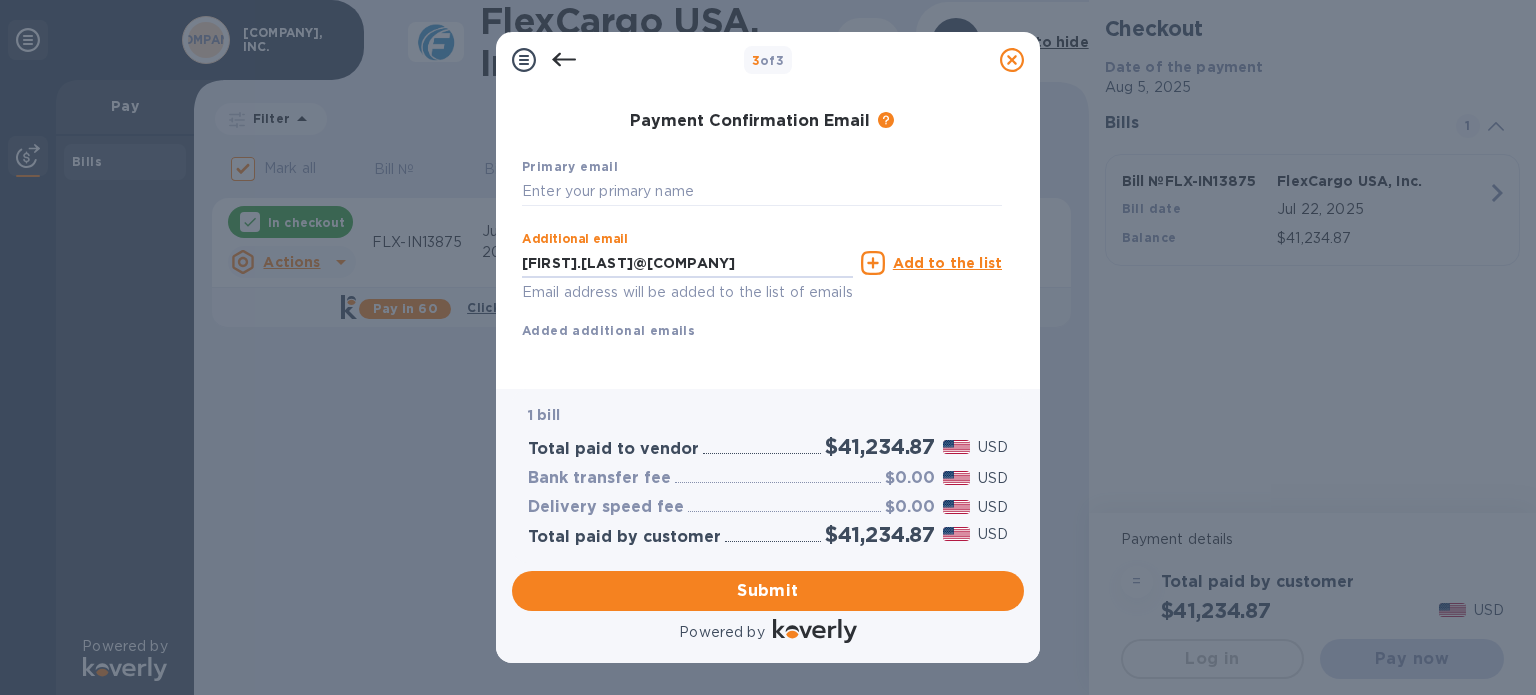 drag, startPoint x: 804, startPoint y: 250, endPoint x: 416, endPoint y: 209, distance: 390.16022 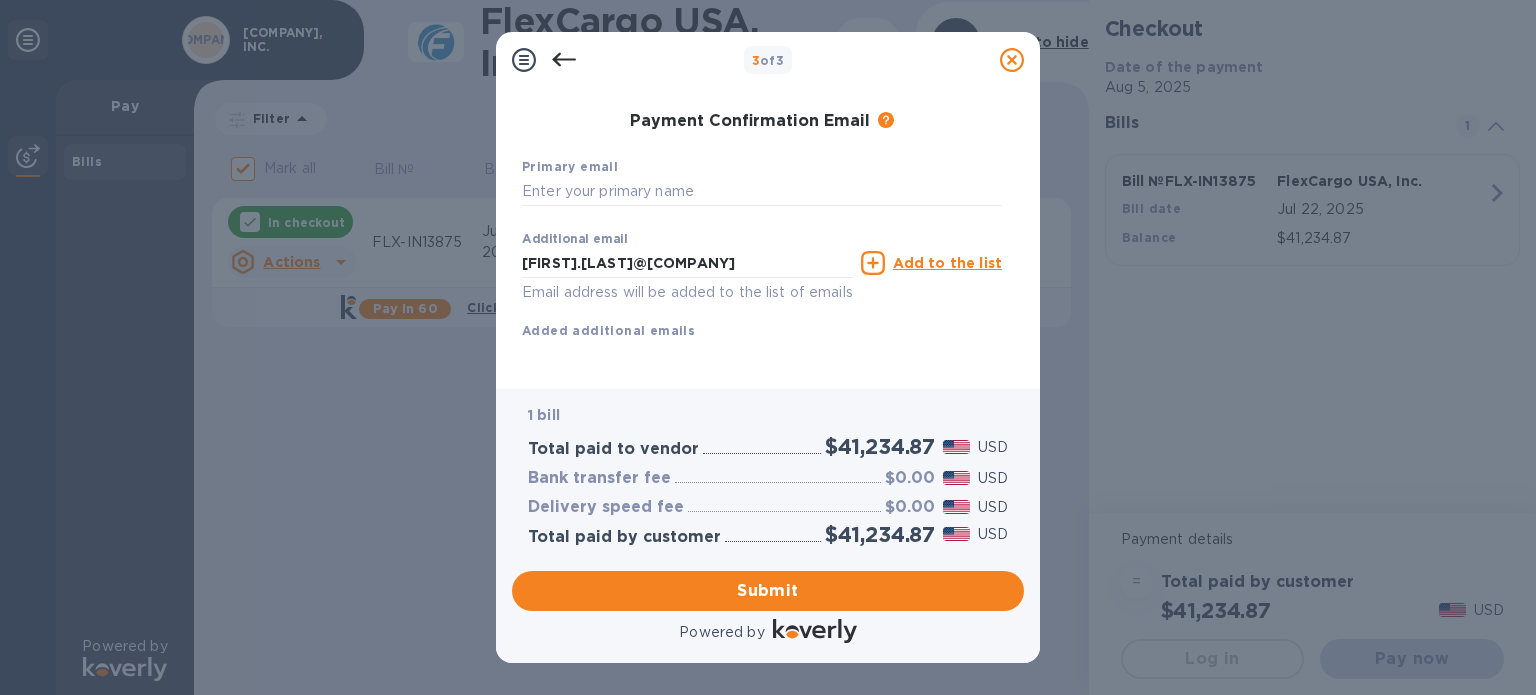 click on "3  of  3 Payment Contact Information First name [FIRST] Last name [LAST] Phone number +1 [PHONE] Payment Confirmation Email The added email addresses will be used to send the payment confirmation. Primary email Additional email [FIRST].[LAST]@[COMPANY] Email address will be added to the list of emails Add to the list Added additional emails Submit 1 bill Total paid to vendor $41,234.87 USD Bank transfer fee $0.00 USD Delivery speed fee $0.00 USD Total paid by customer $41,234.87 USD Submit Powered by" at bounding box center (768, 347) 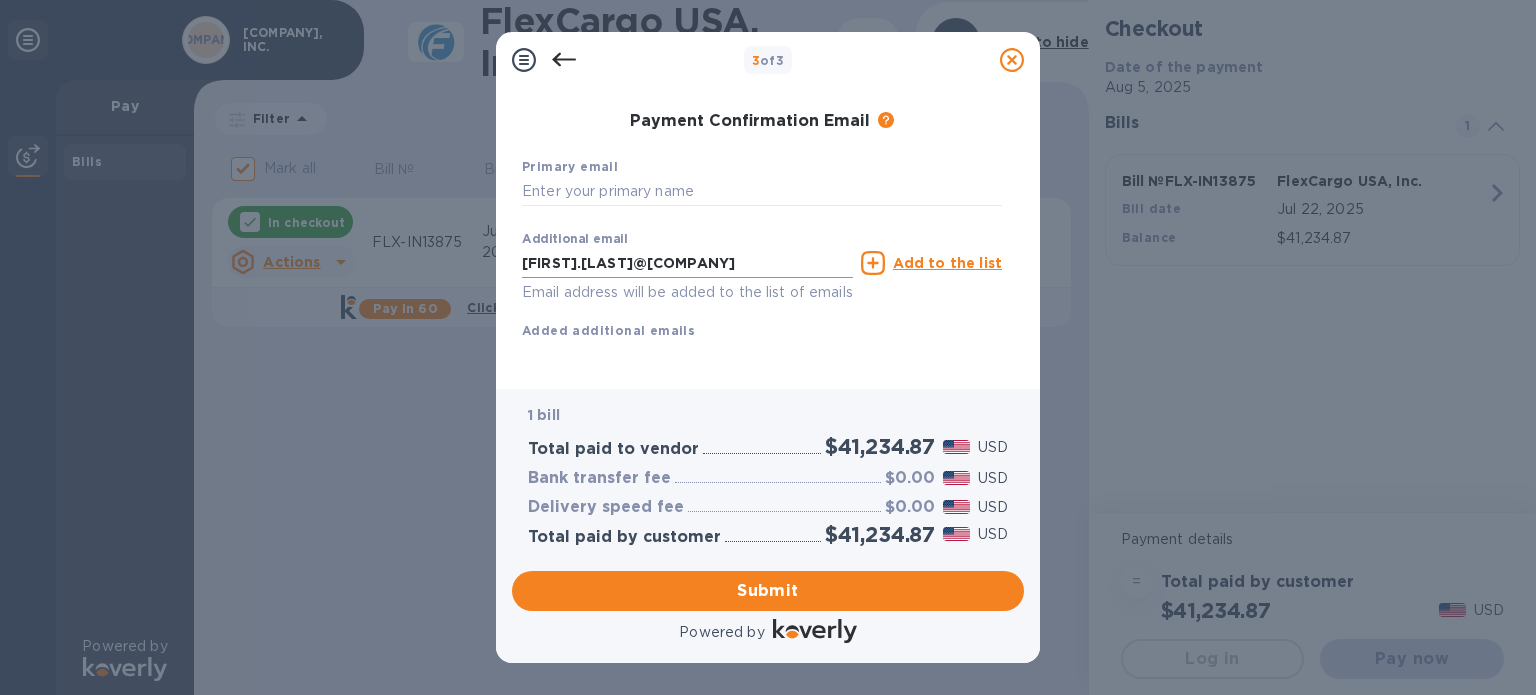 click on "[FIRST].[LAST]@[COMPANY]" at bounding box center (687, 263) 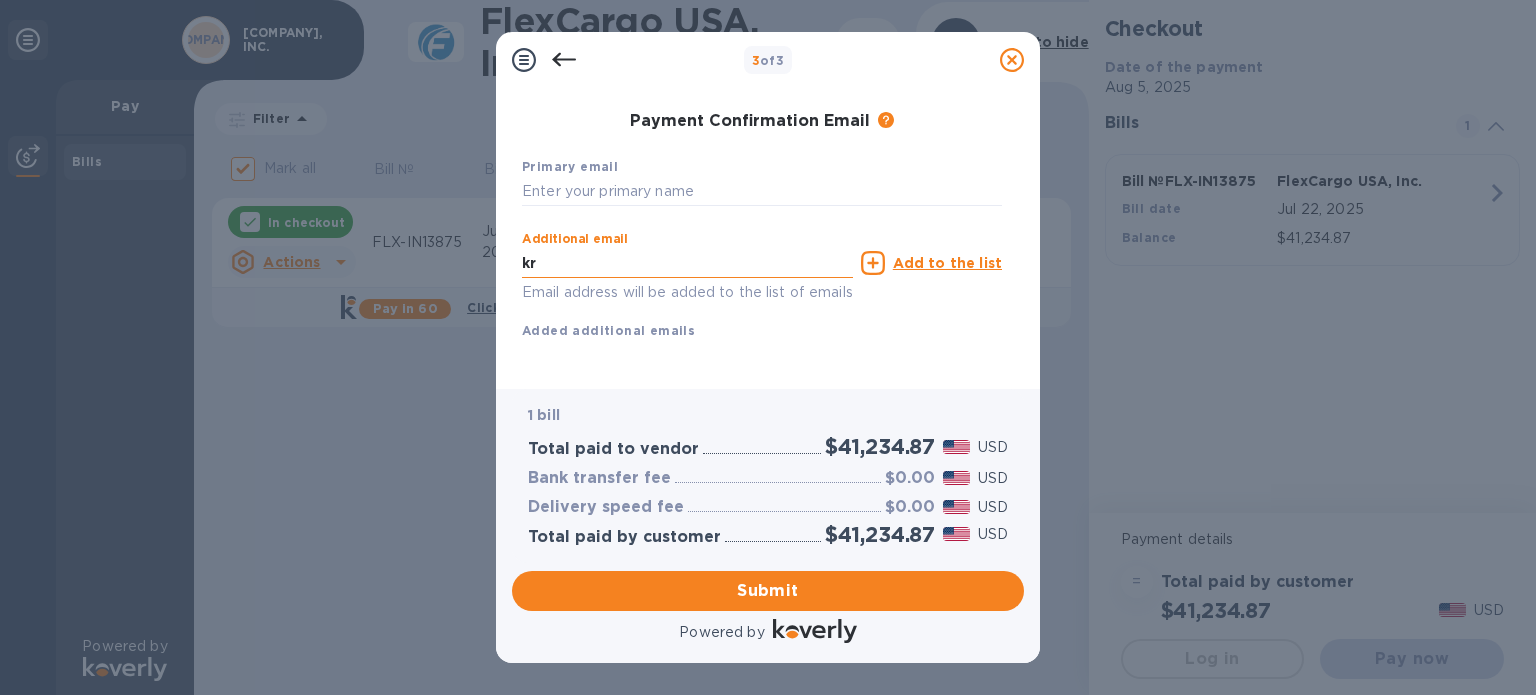 type on "k" 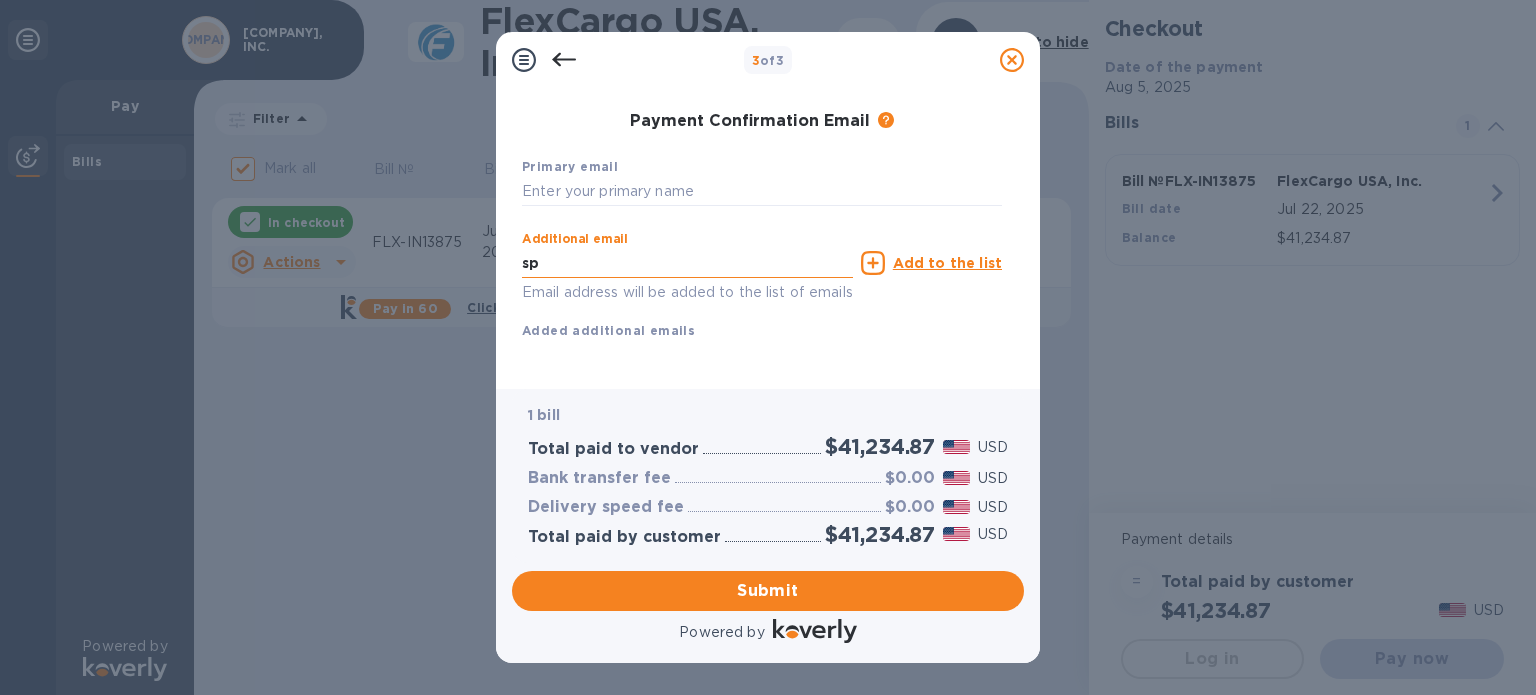 type on "s" 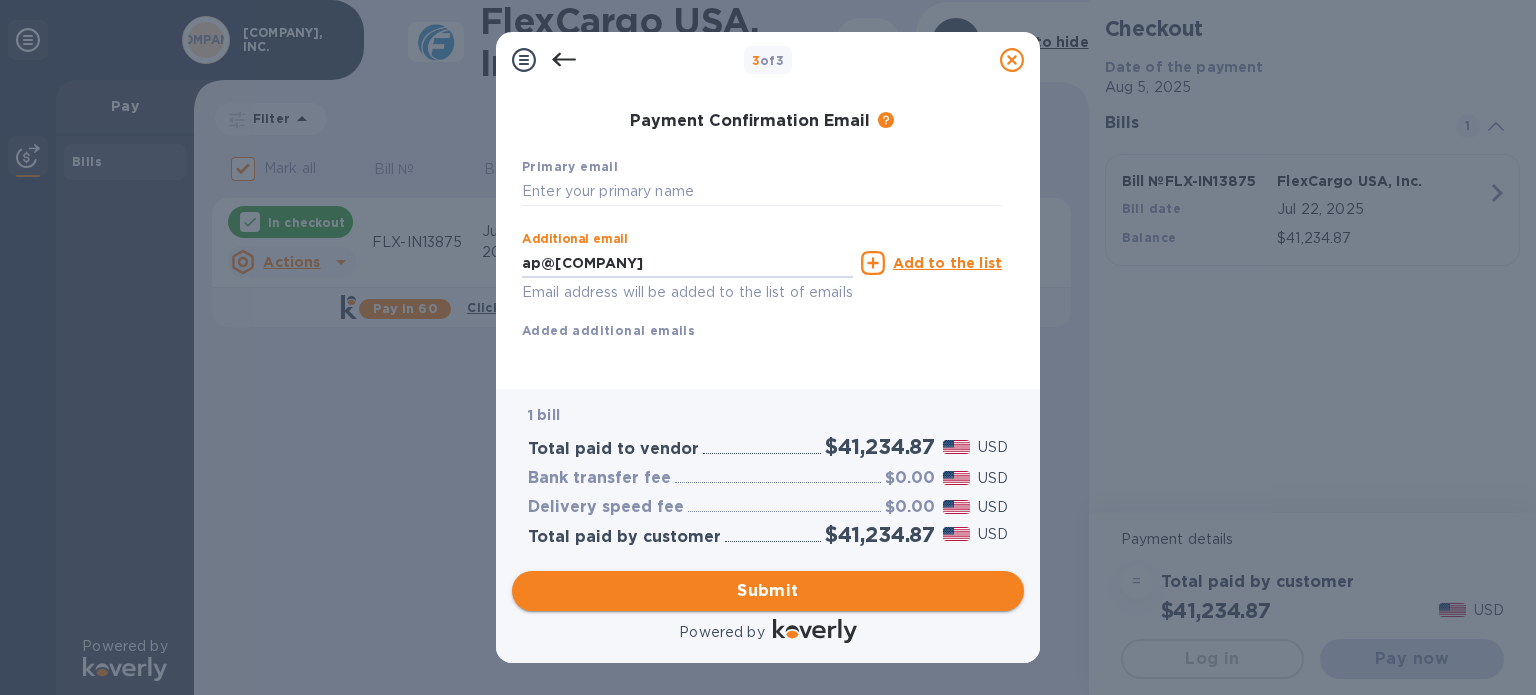 type on "ap@[COMPANY]" 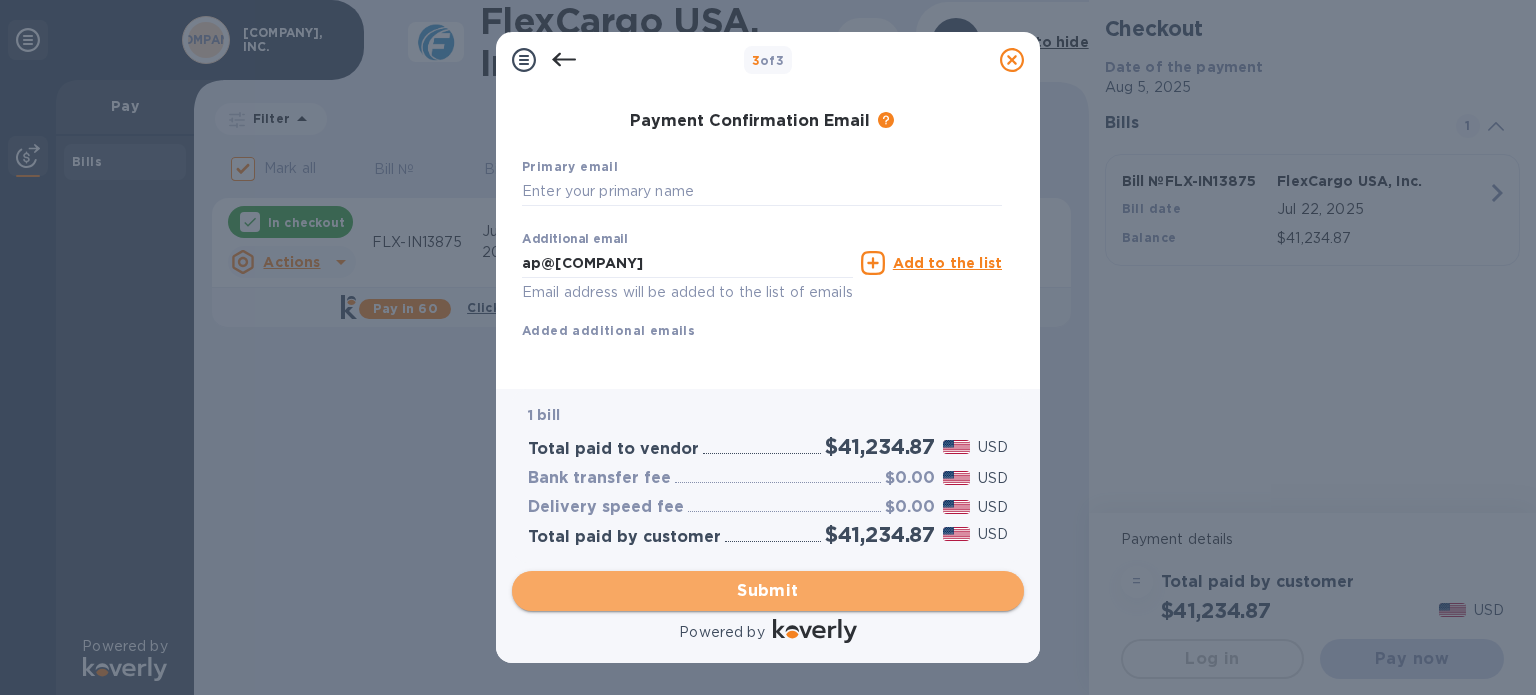 click on "Submit" at bounding box center (768, 591) 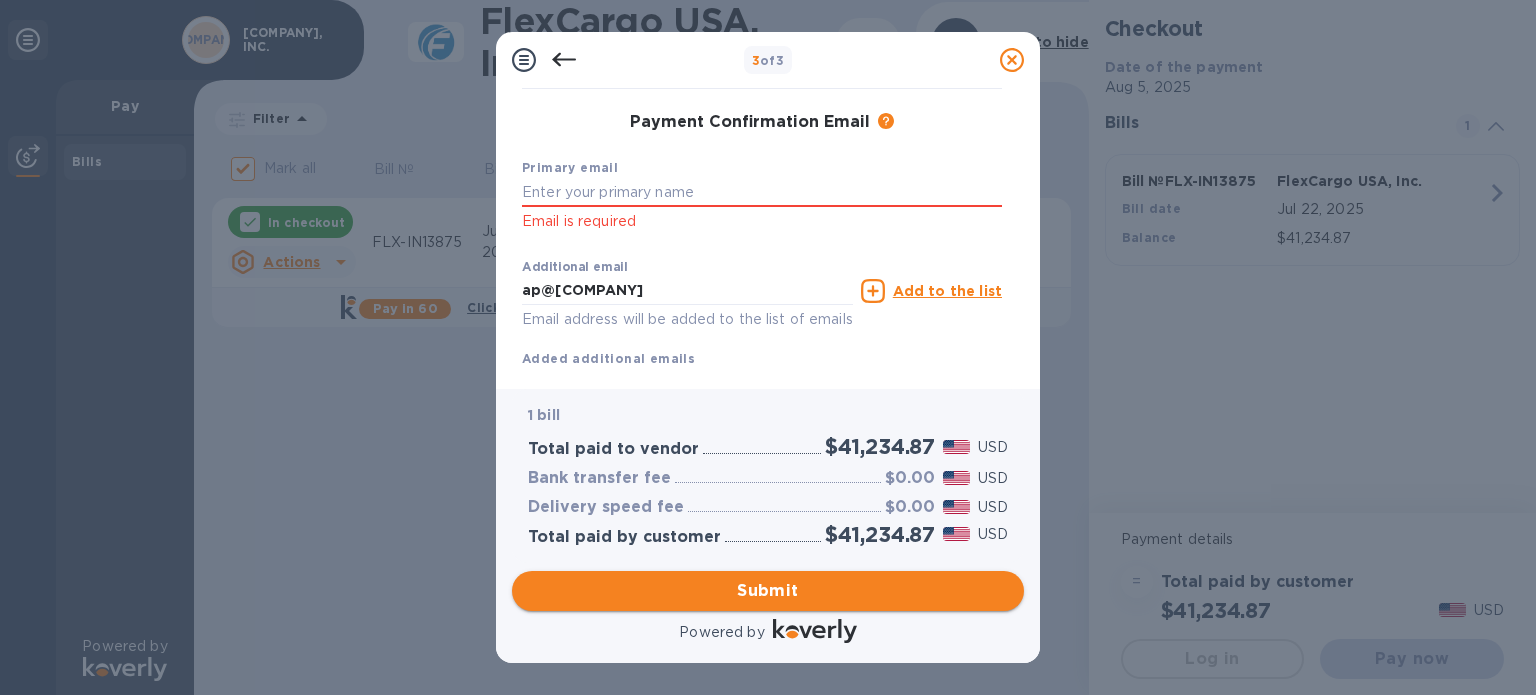 scroll, scrollTop: 358, scrollLeft: 0, axis: vertical 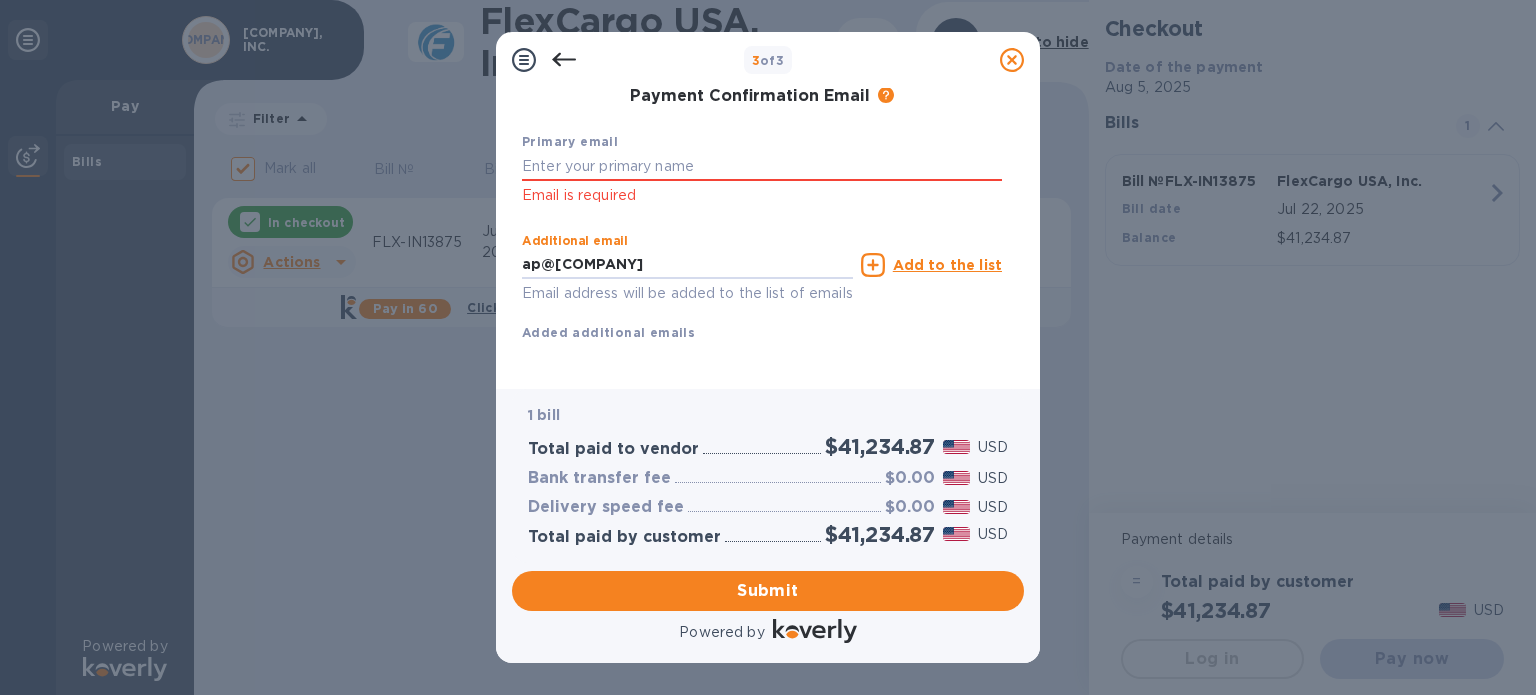 drag, startPoint x: 679, startPoint y: 268, endPoint x: 425, endPoint y: 268, distance: 254 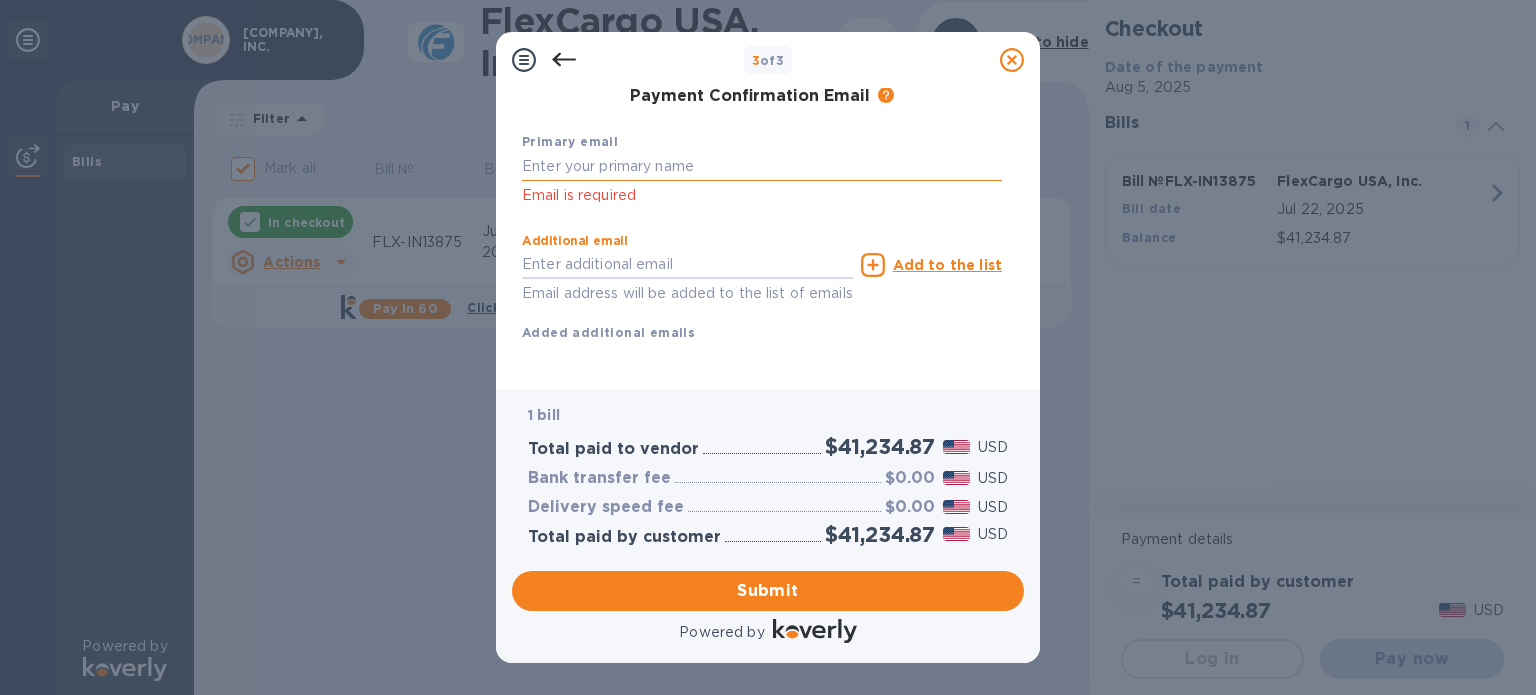 type 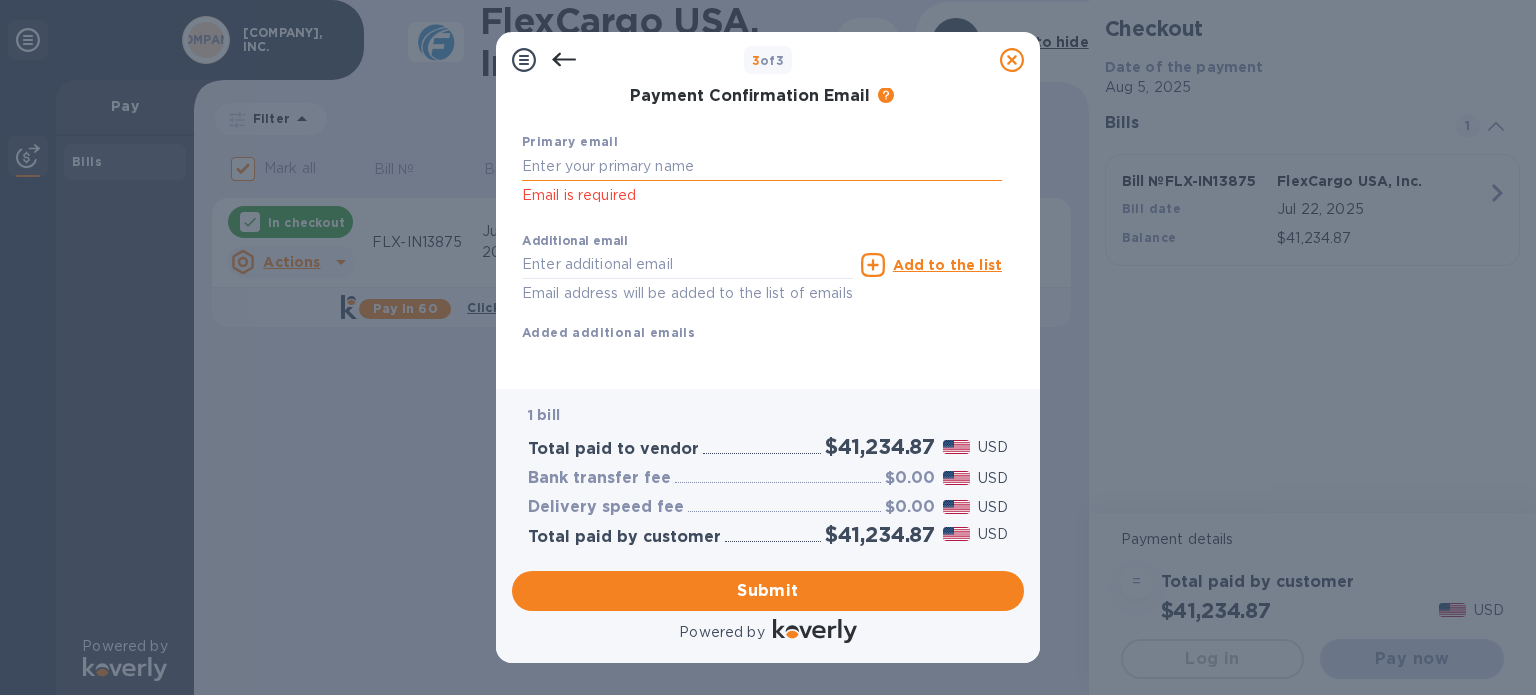 paste on "ap@[COMPANY]" 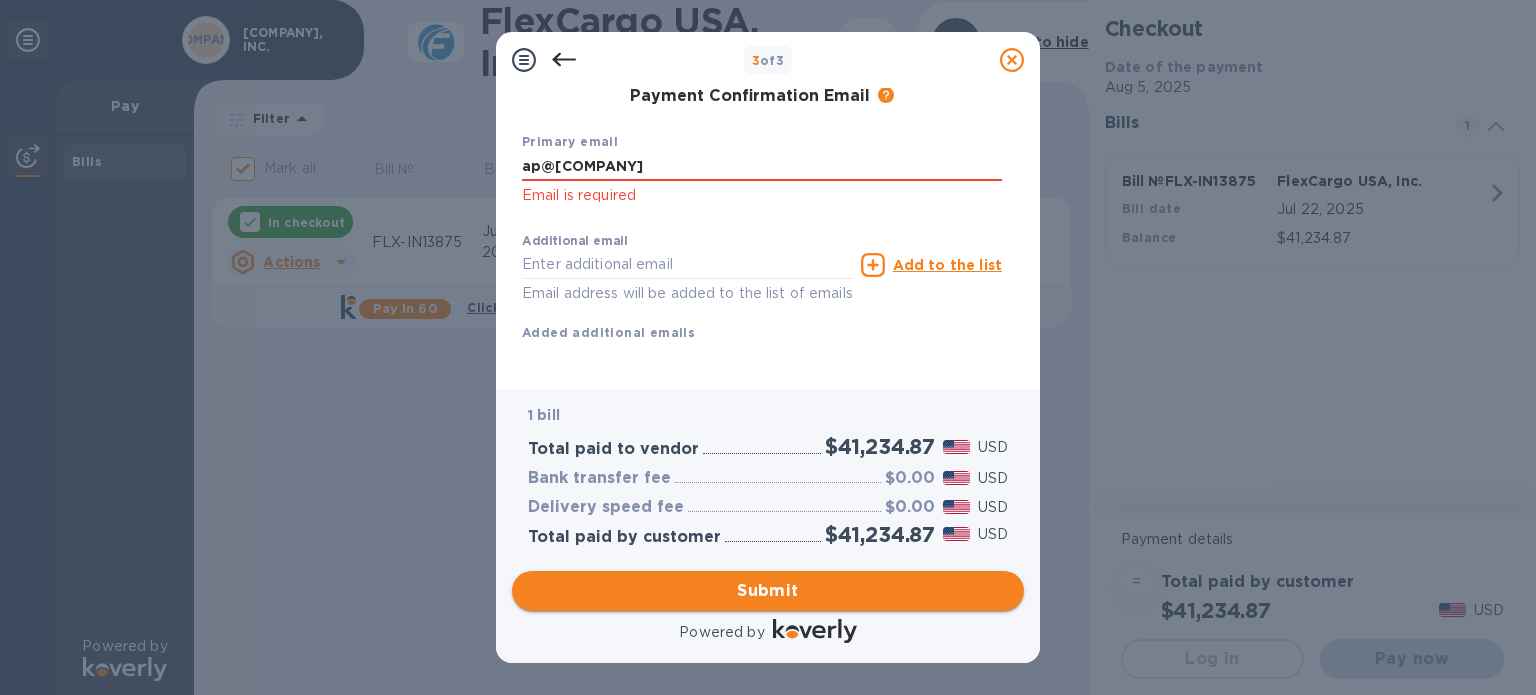 type on "ap@[COMPANY]" 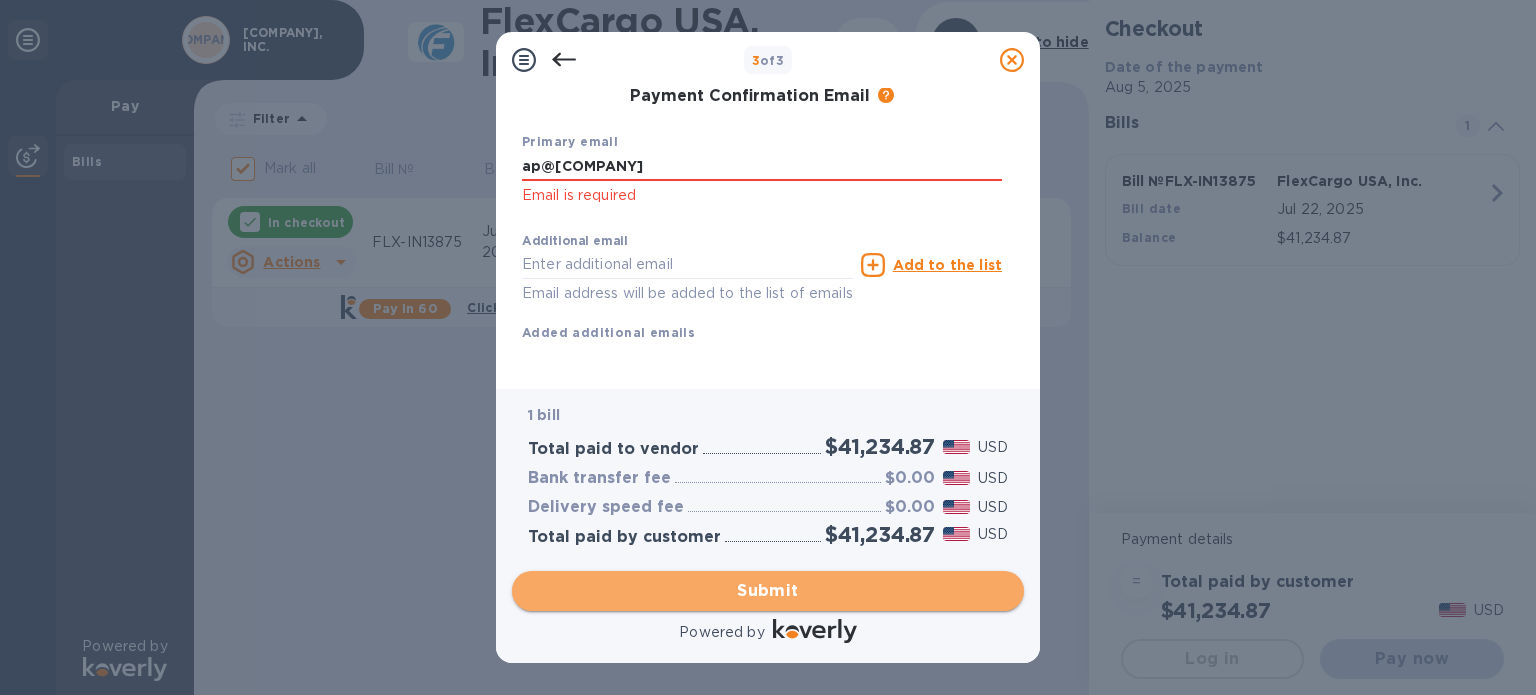 click on "Submit" at bounding box center [768, 591] 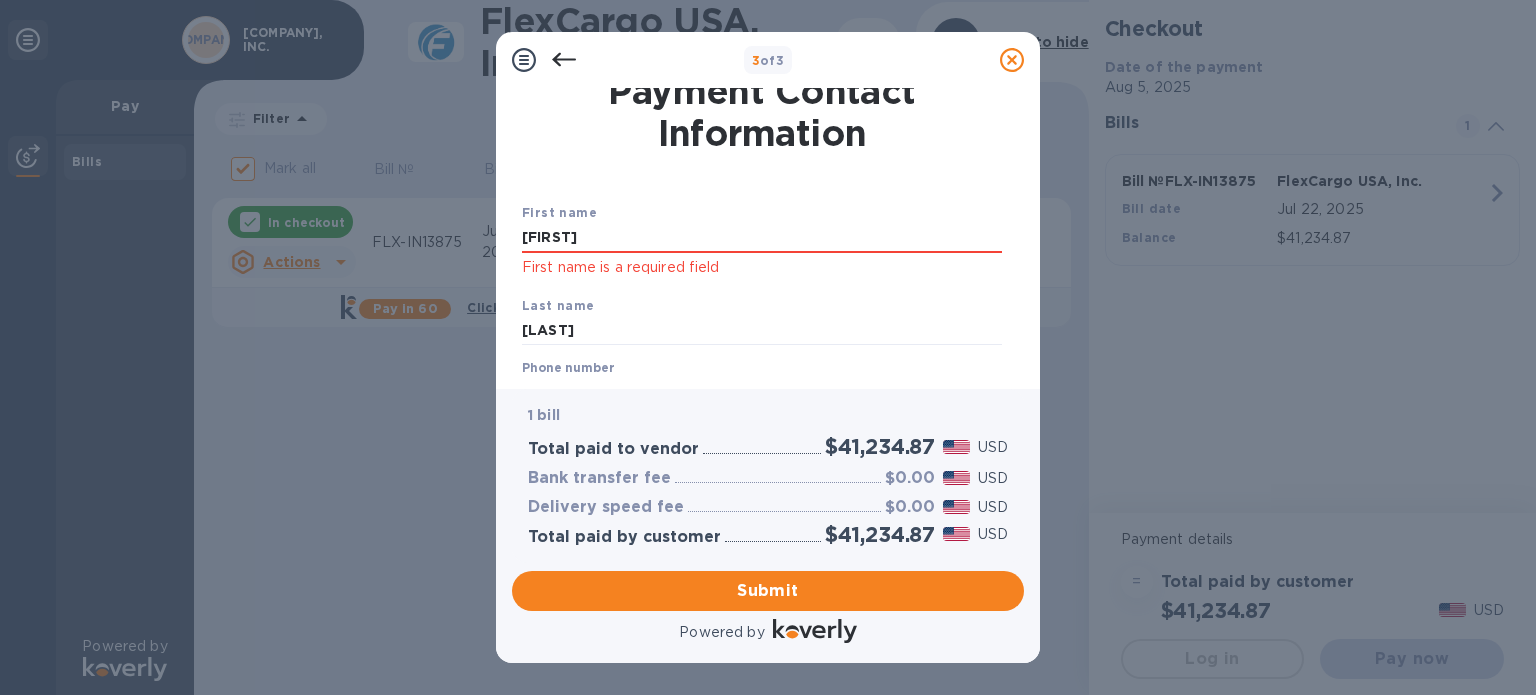 scroll, scrollTop: 16, scrollLeft: 0, axis: vertical 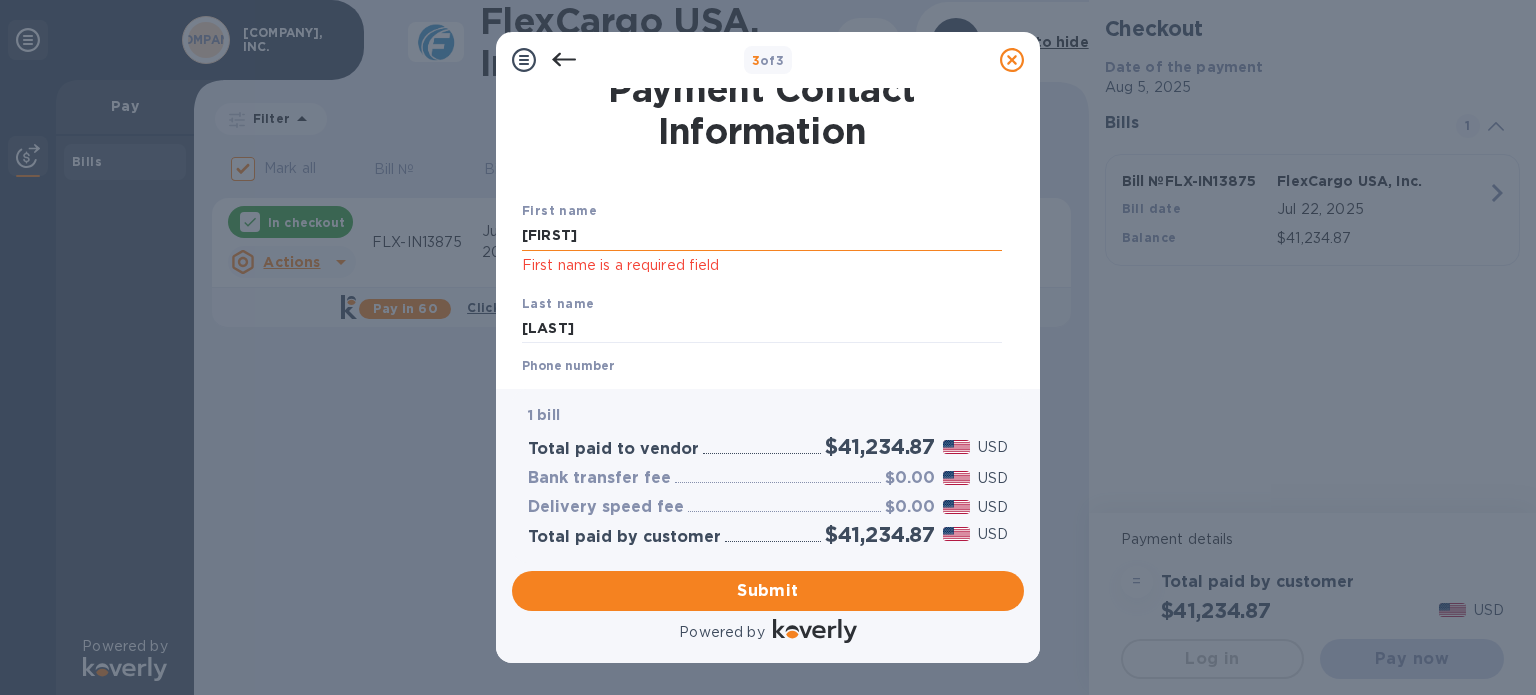 click on "[FIRST]" at bounding box center [762, 236] 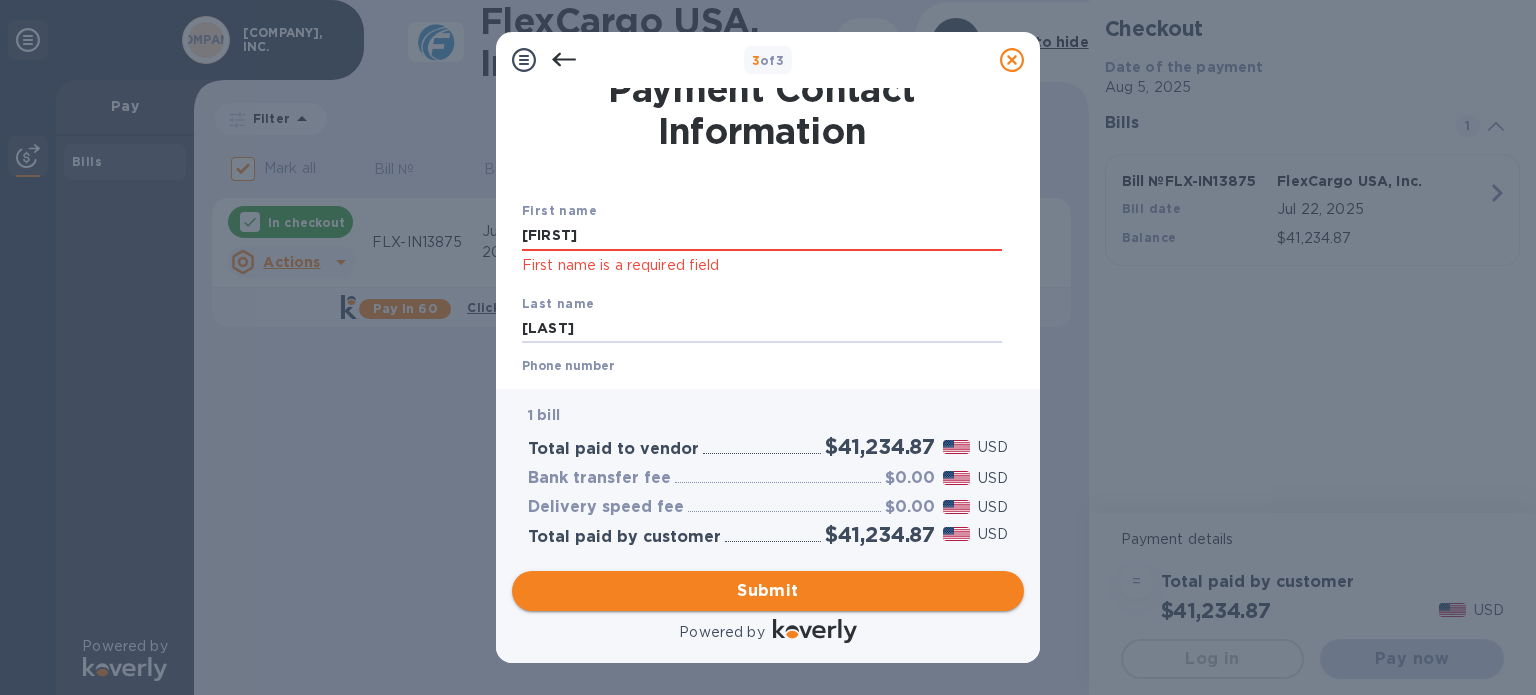 type on "[LAST]" 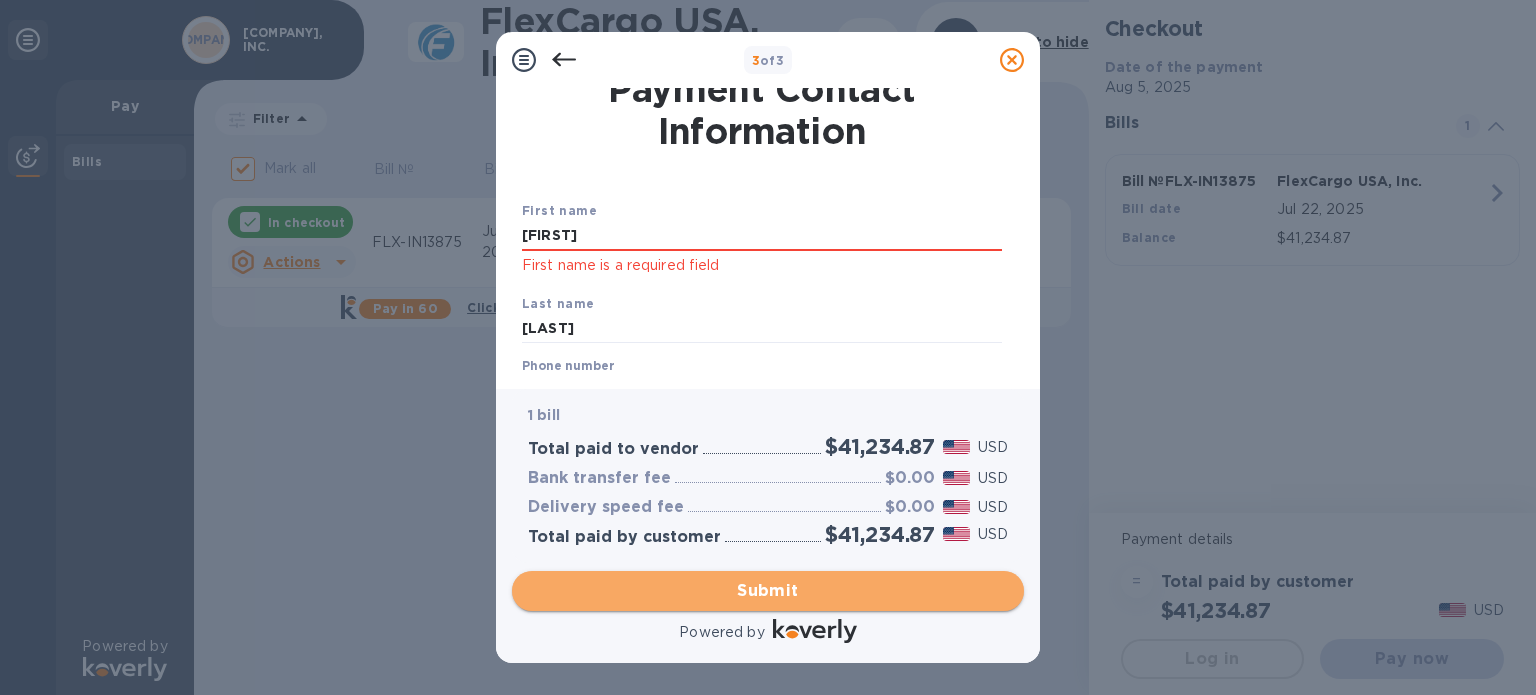 click on "Submit" at bounding box center (768, 591) 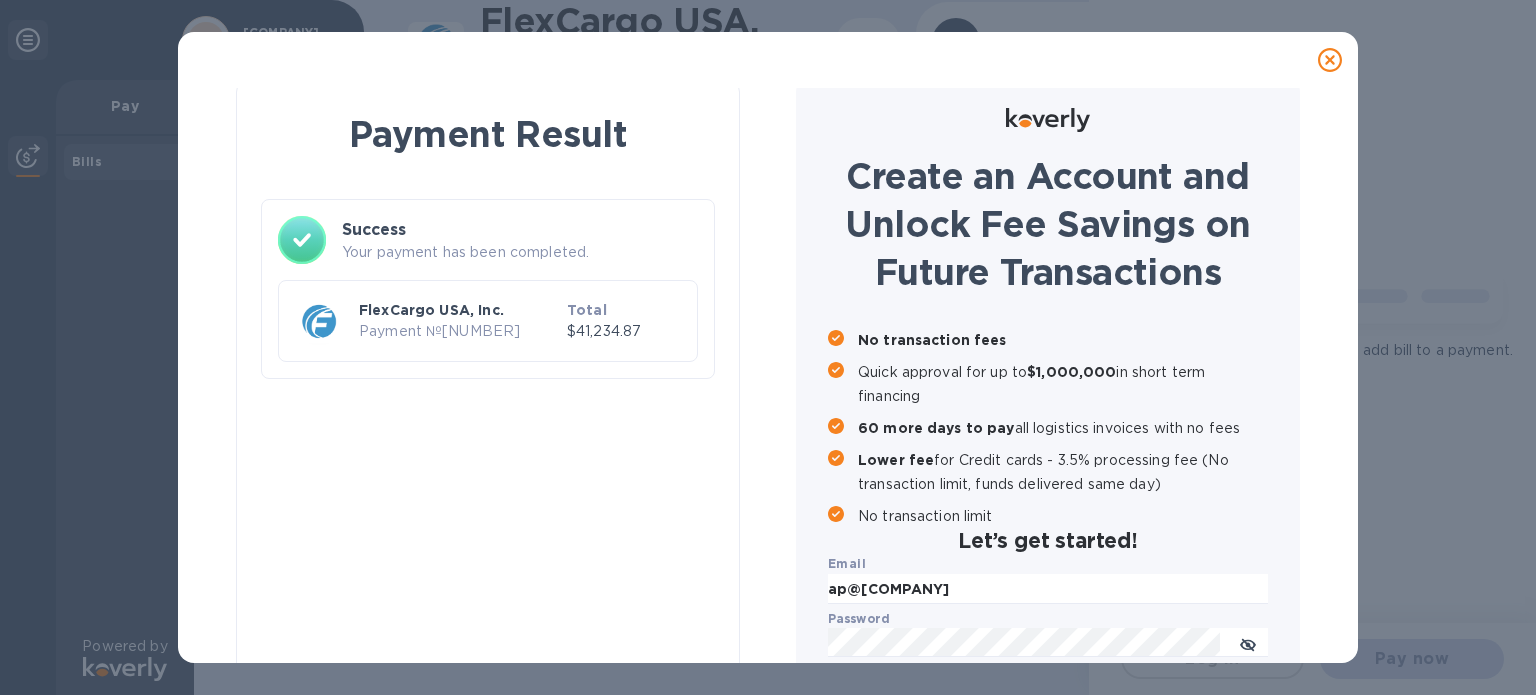 checkbox on "false" 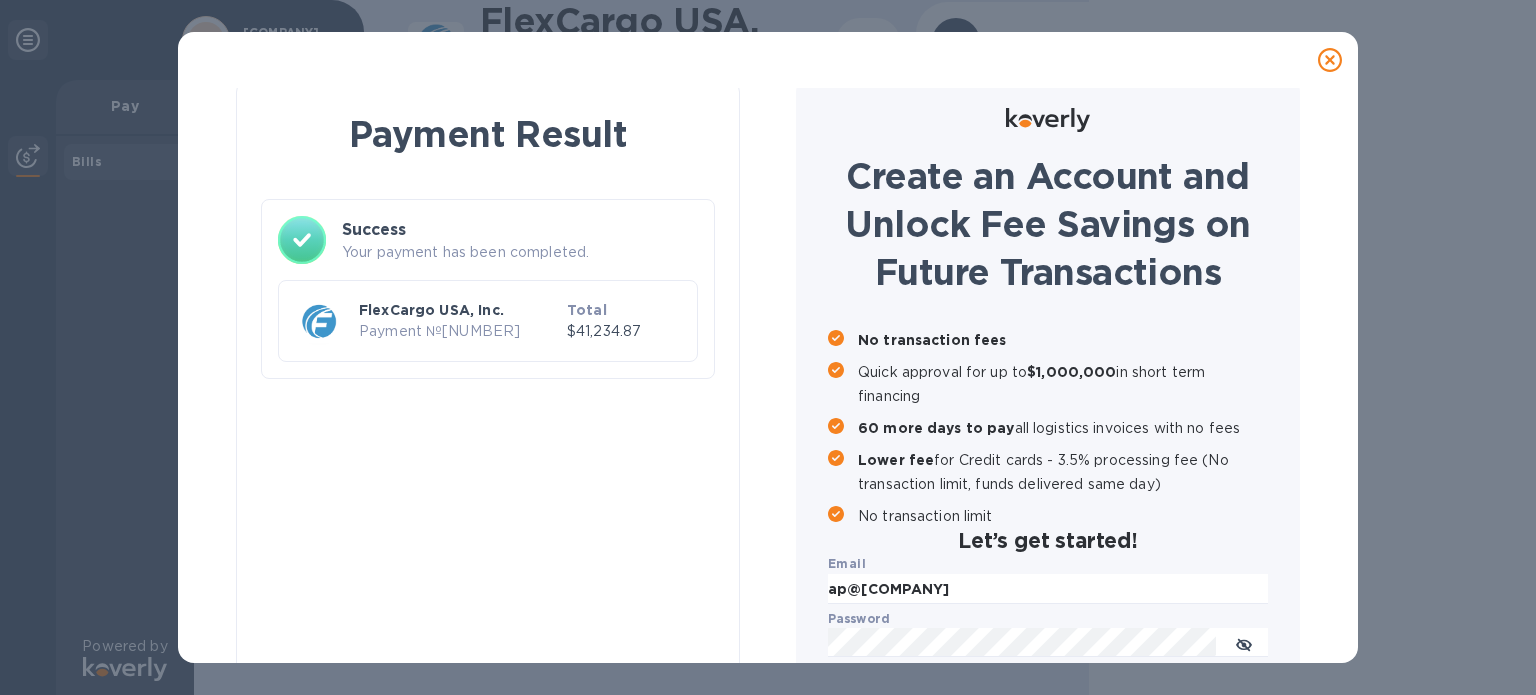 click at bounding box center [1330, 60] 